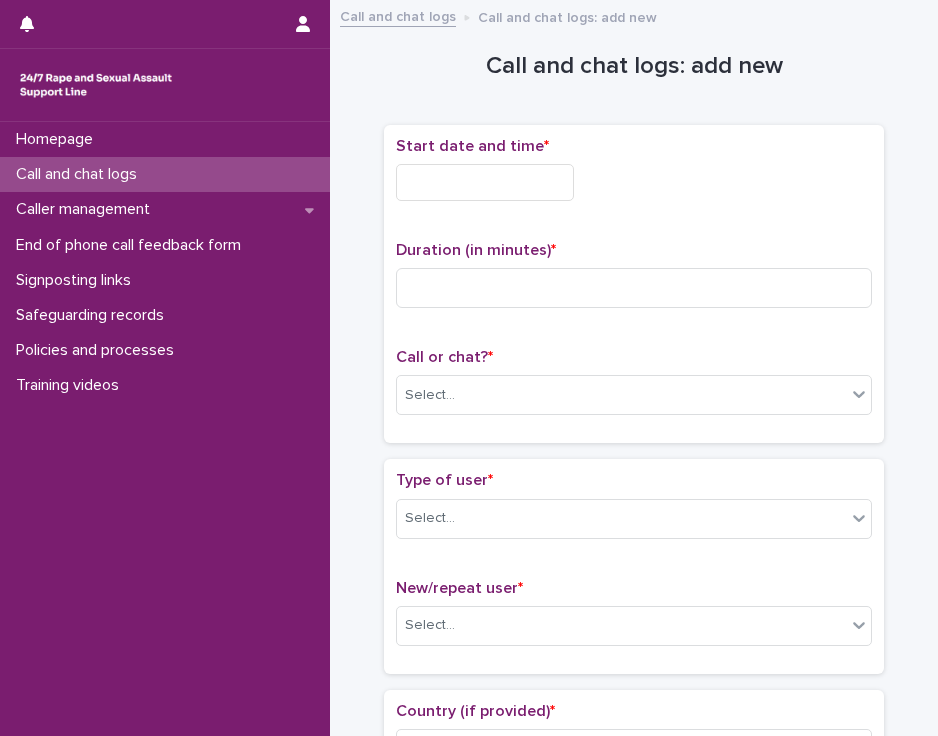 scroll, scrollTop: 0, scrollLeft: 0, axis: both 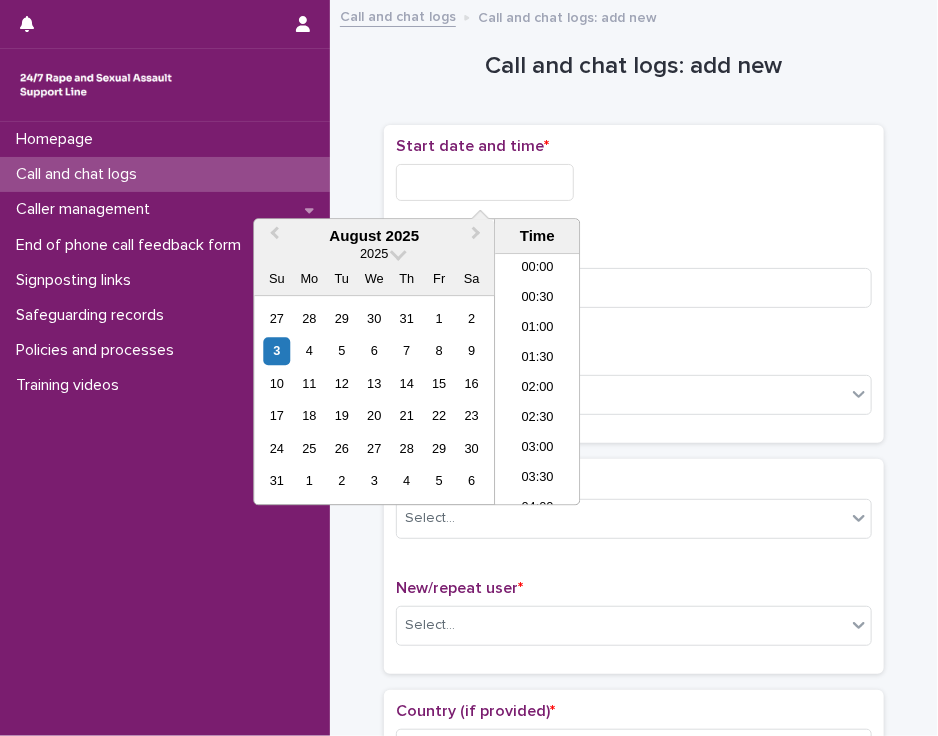 click at bounding box center [485, 182] 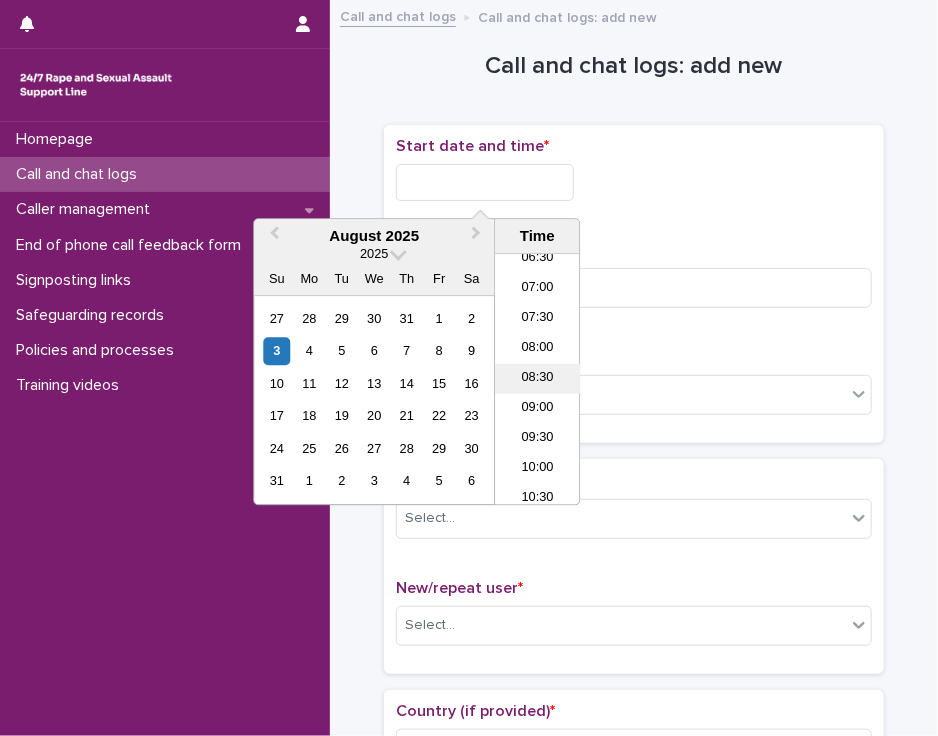 click on "08:30" at bounding box center (537, 380) 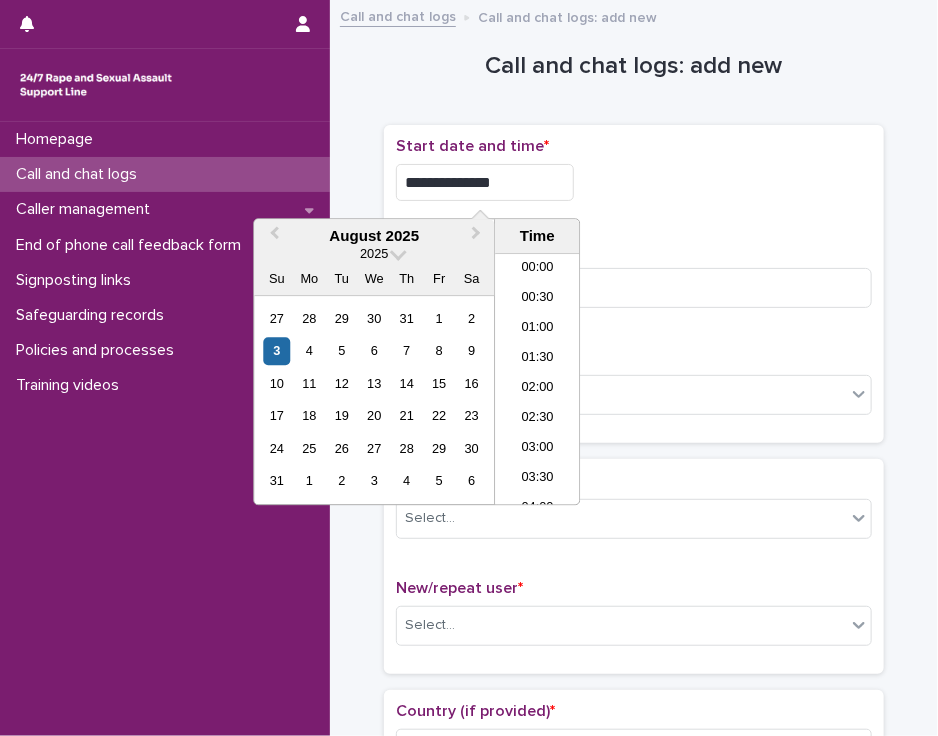 click on "**********" at bounding box center [485, 182] 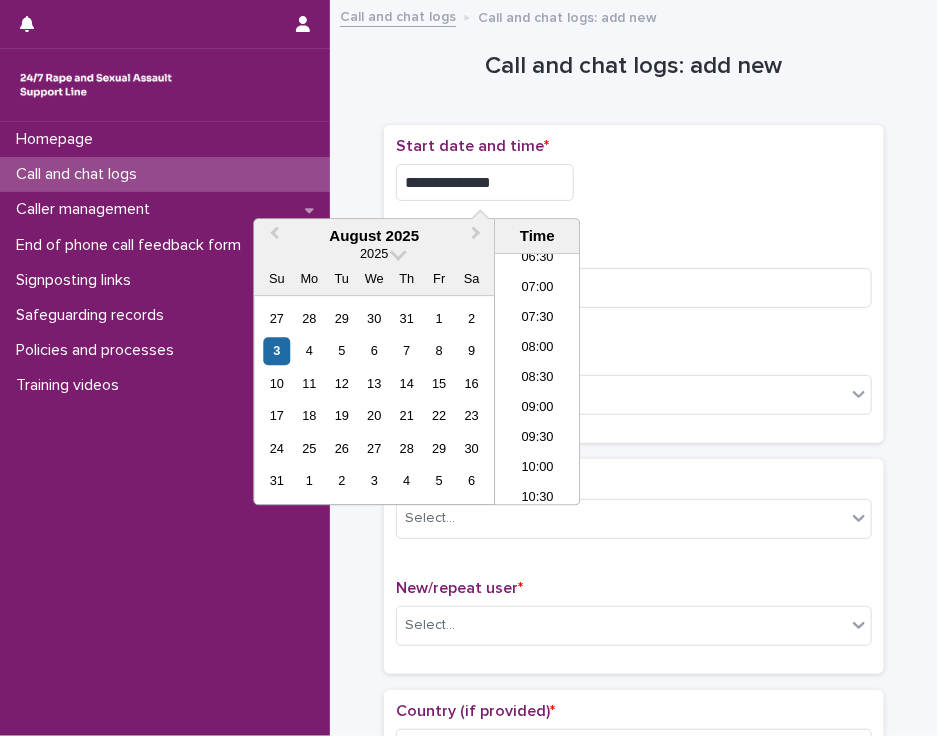 type on "**********" 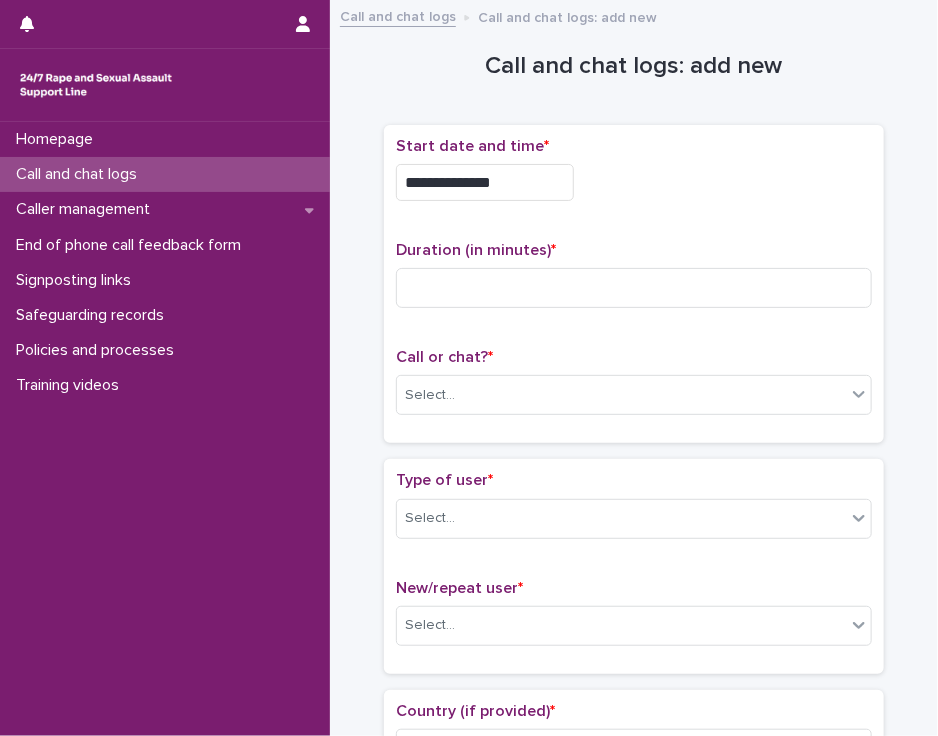 click on "**********" at bounding box center (634, 182) 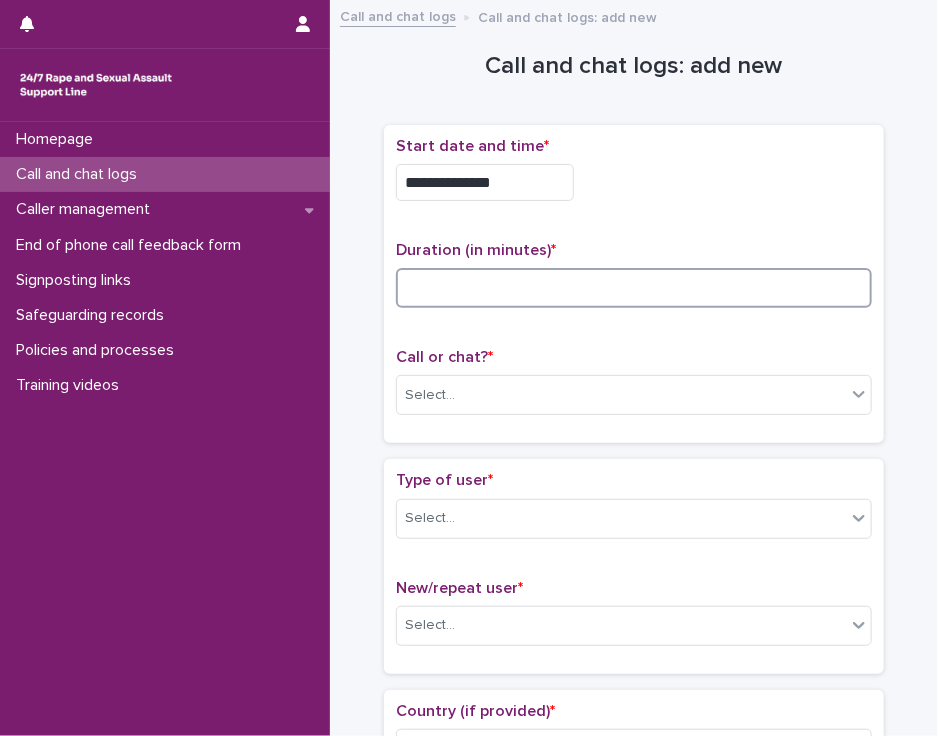 click at bounding box center [634, 288] 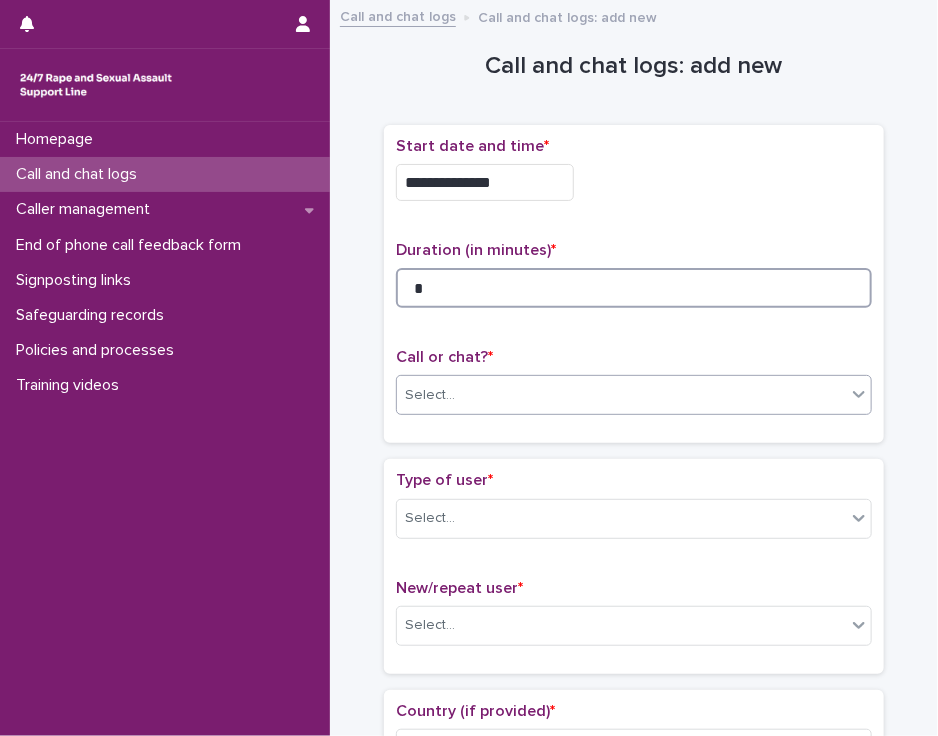 type on "*" 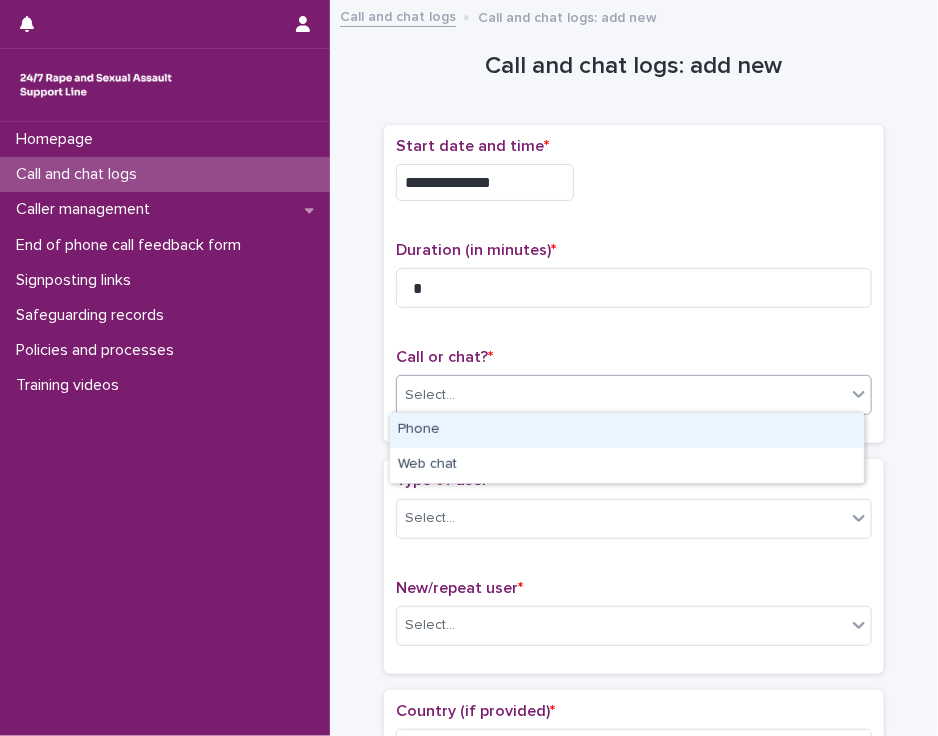 click on "Select..." at bounding box center (621, 395) 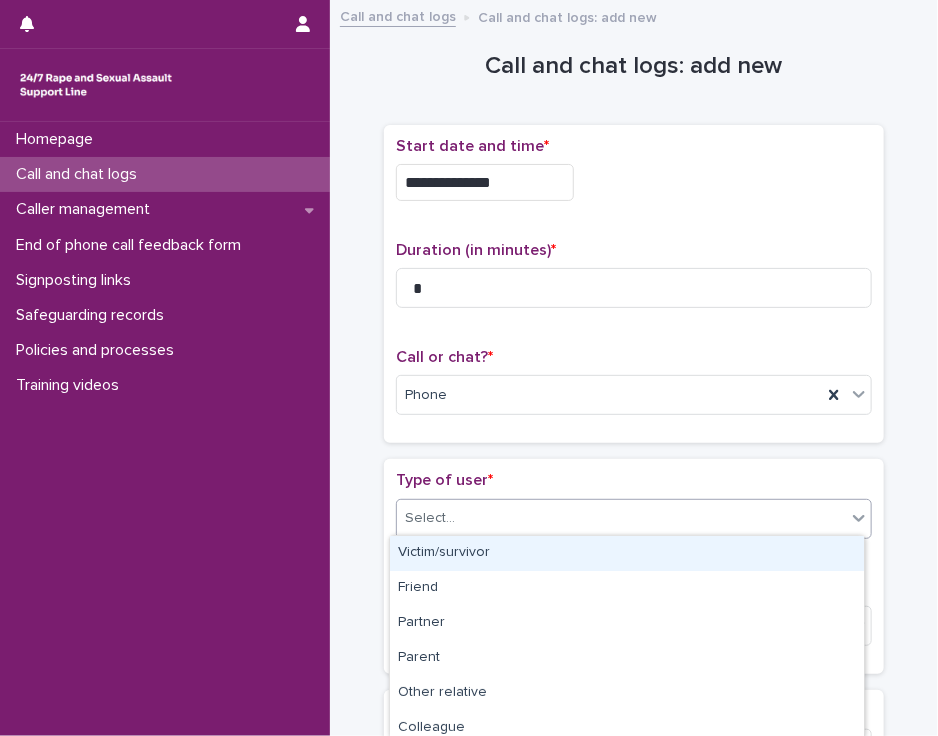 click on "Select..." at bounding box center [621, 518] 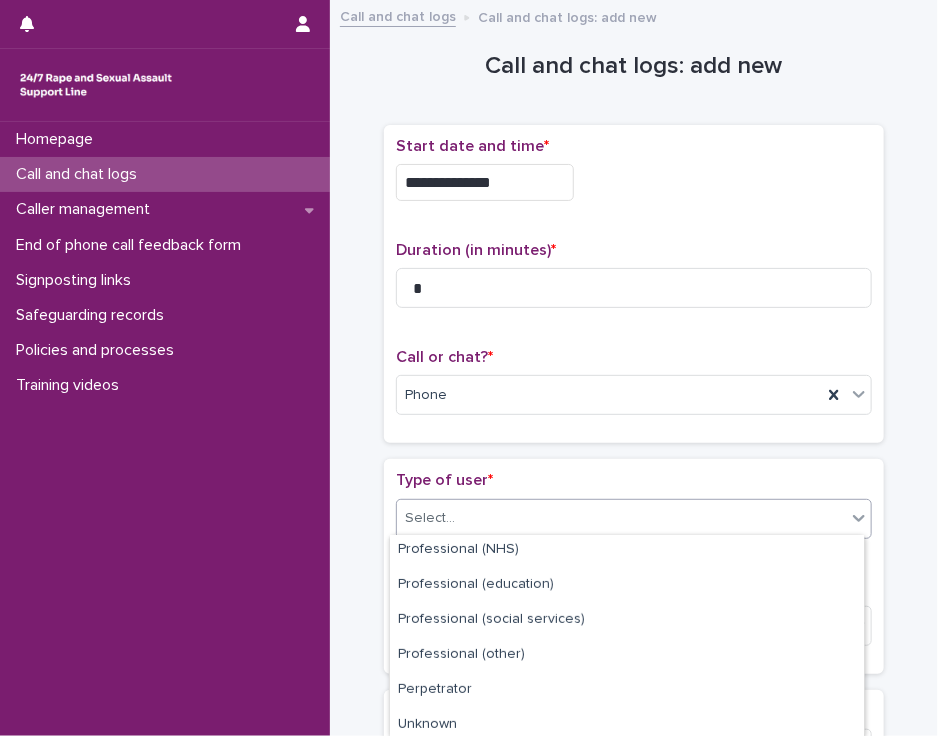 scroll, scrollTop: 323, scrollLeft: 0, axis: vertical 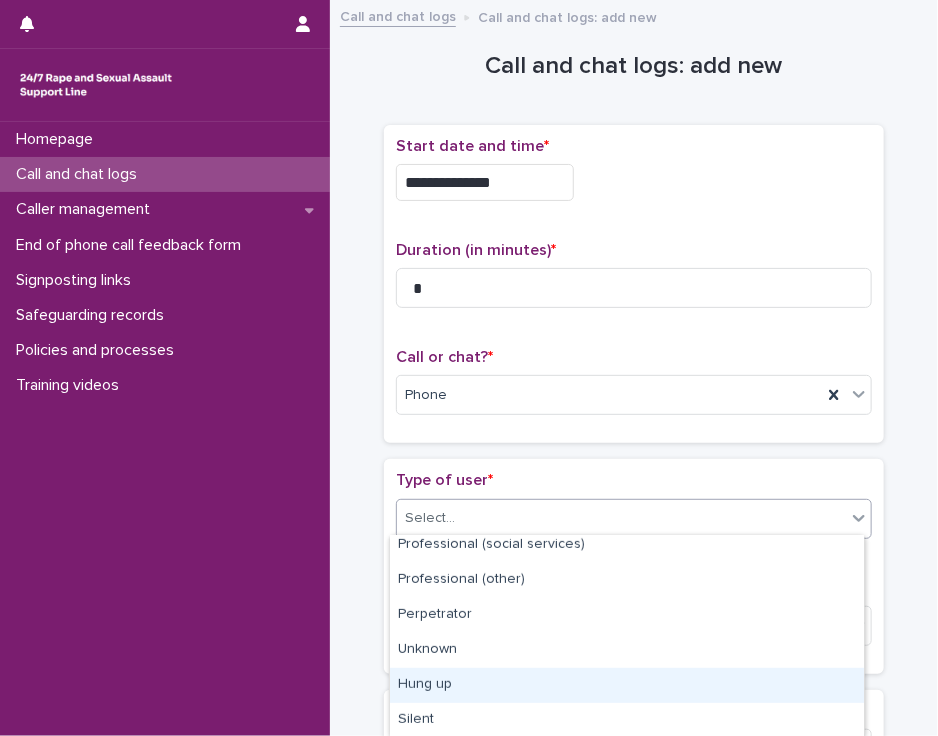 click on "Hung up" at bounding box center [627, 685] 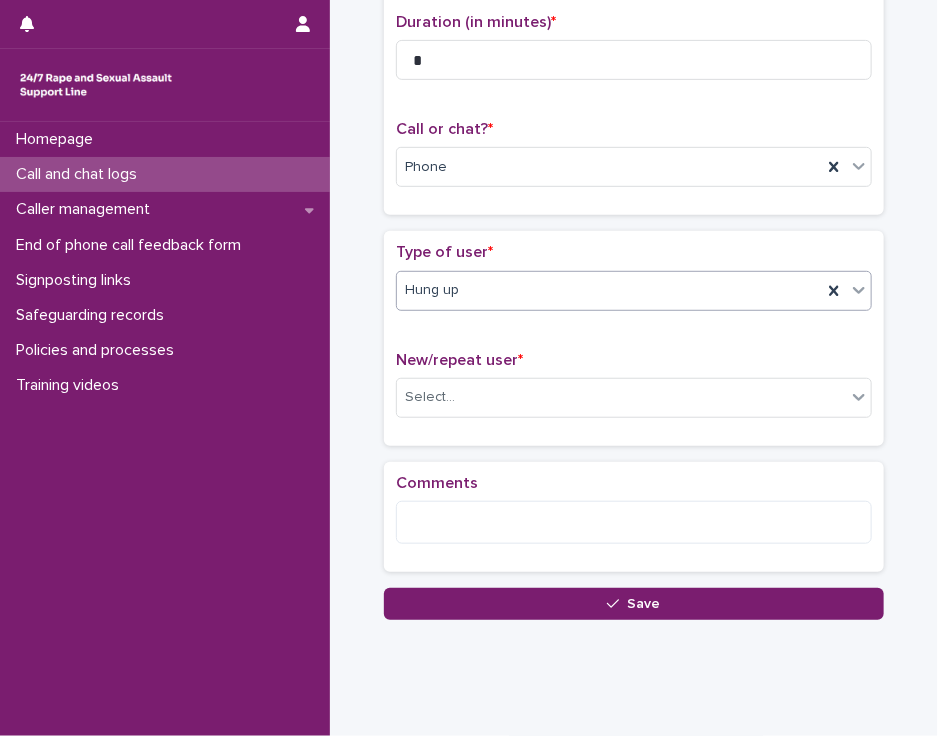 scroll, scrollTop: 236, scrollLeft: 0, axis: vertical 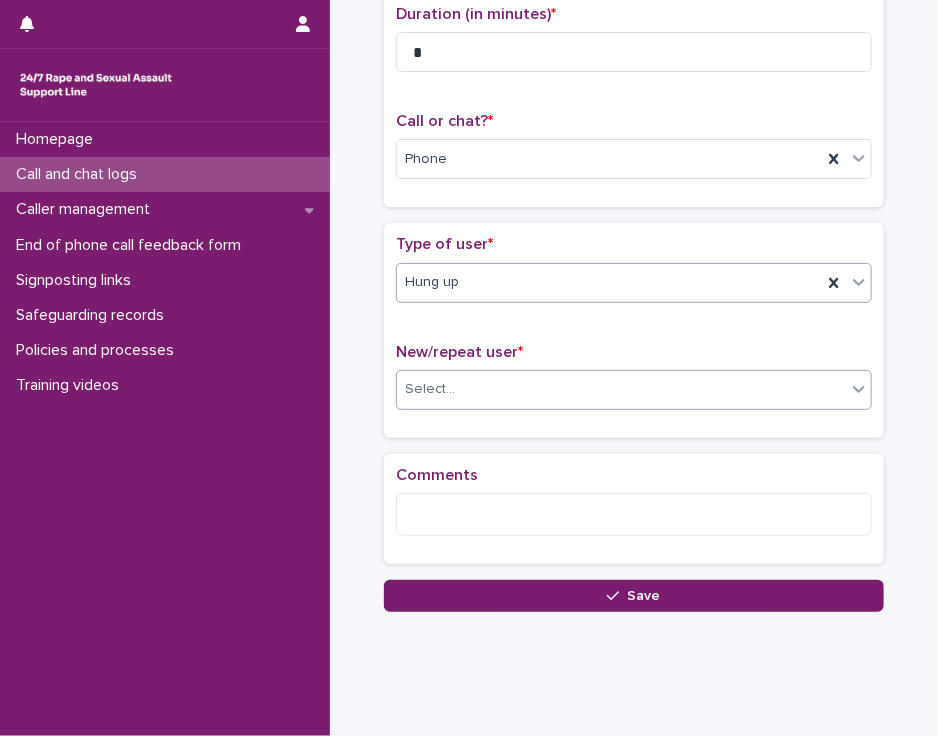 click on "Select..." at bounding box center [621, 389] 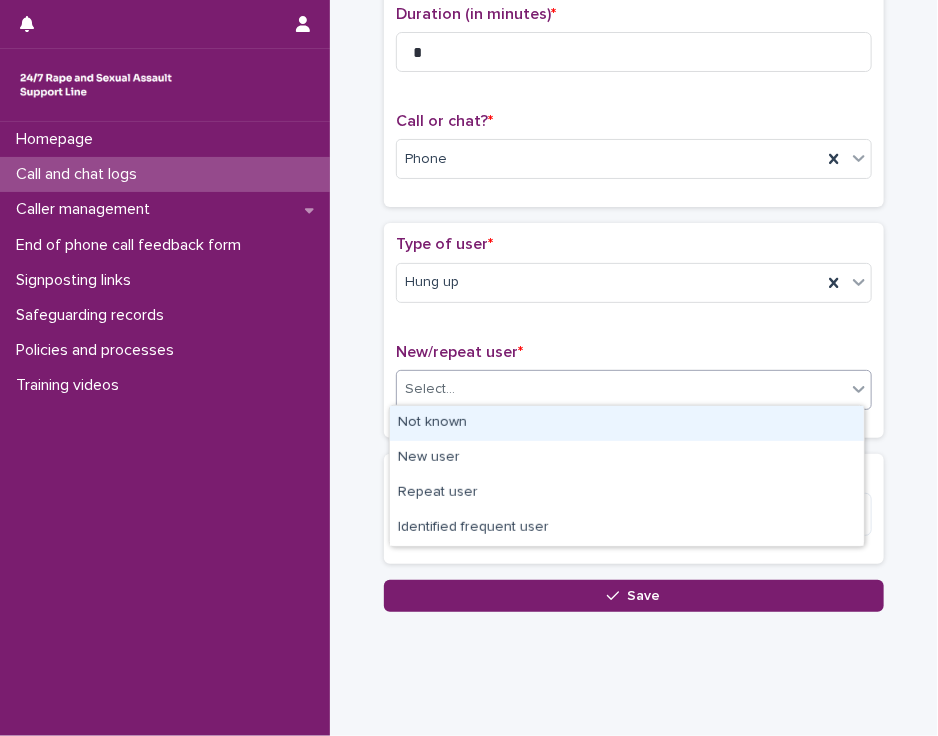 click on "Not known" at bounding box center (627, 423) 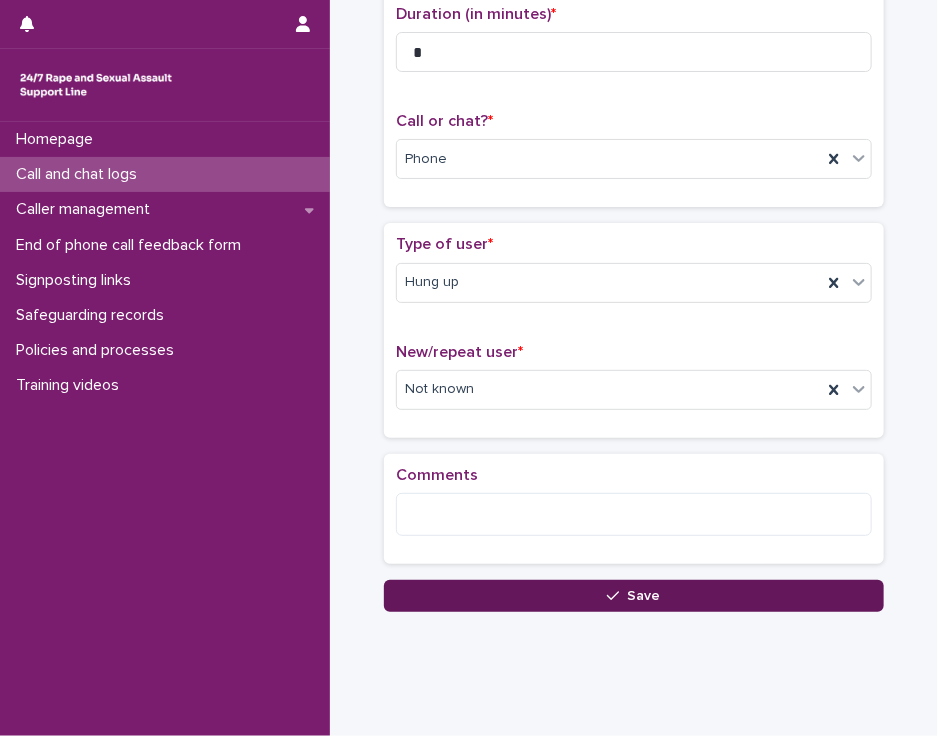 click on "Save" at bounding box center [634, 596] 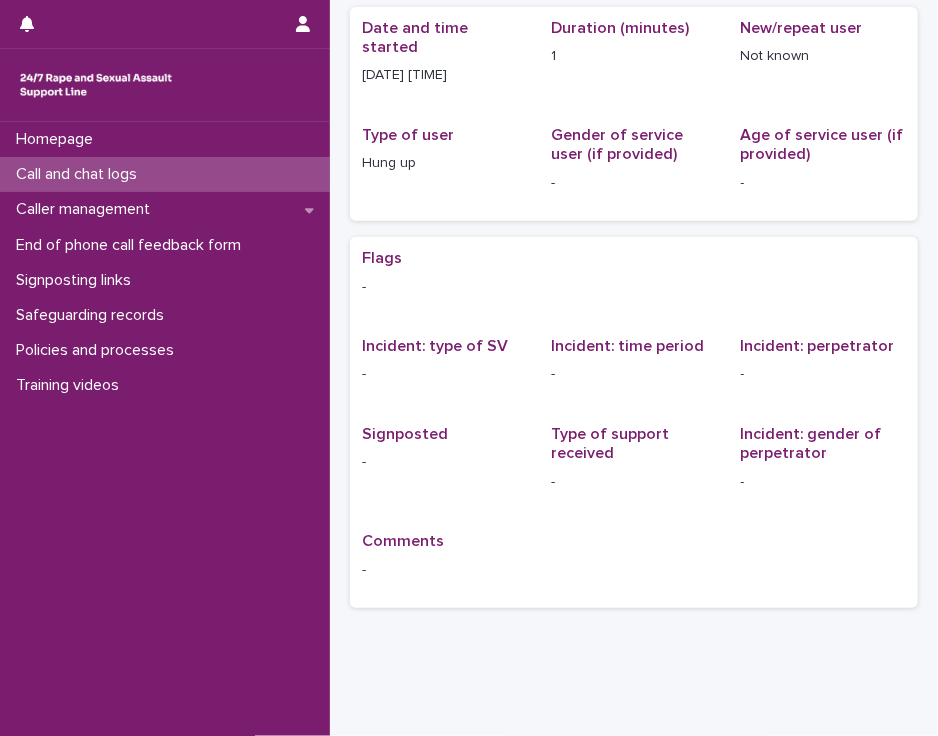 scroll, scrollTop: 0, scrollLeft: 0, axis: both 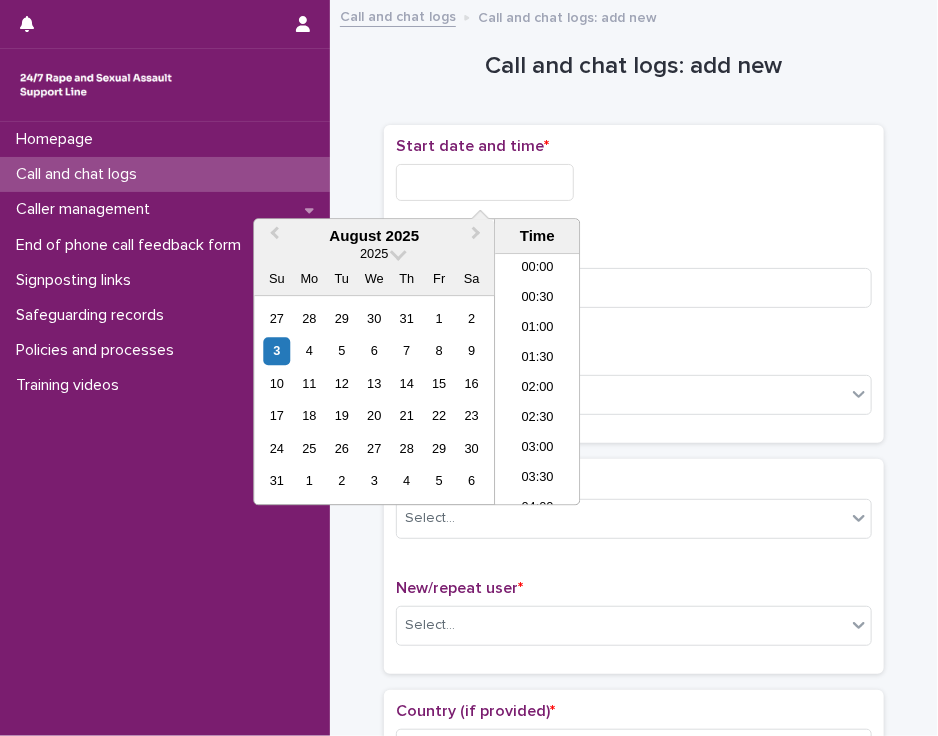 click at bounding box center (485, 182) 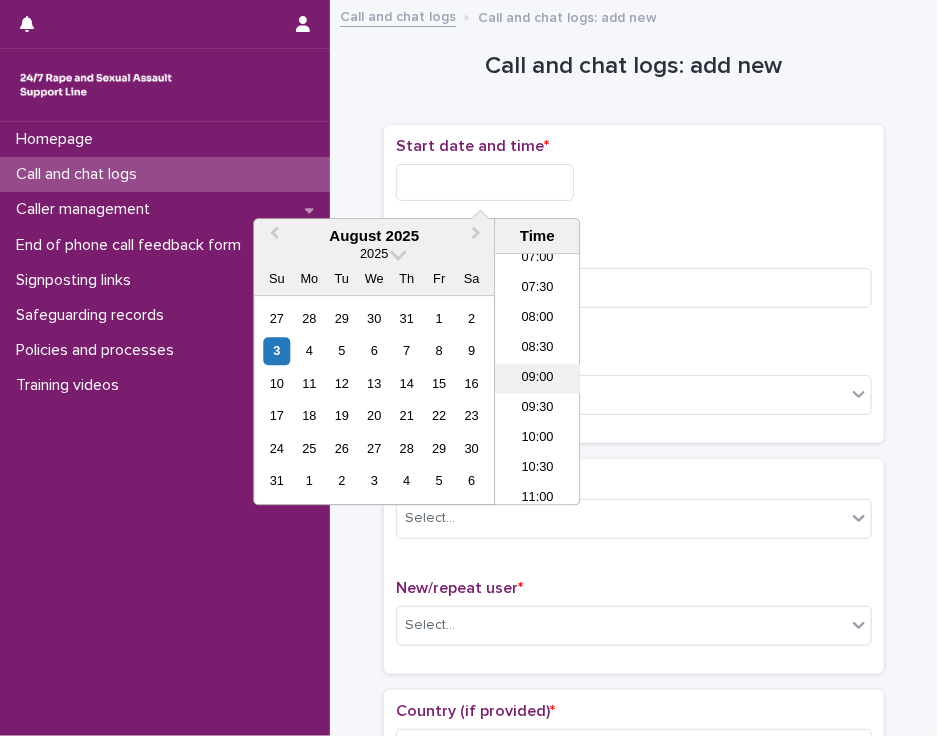 click on "09:00" at bounding box center (537, 380) 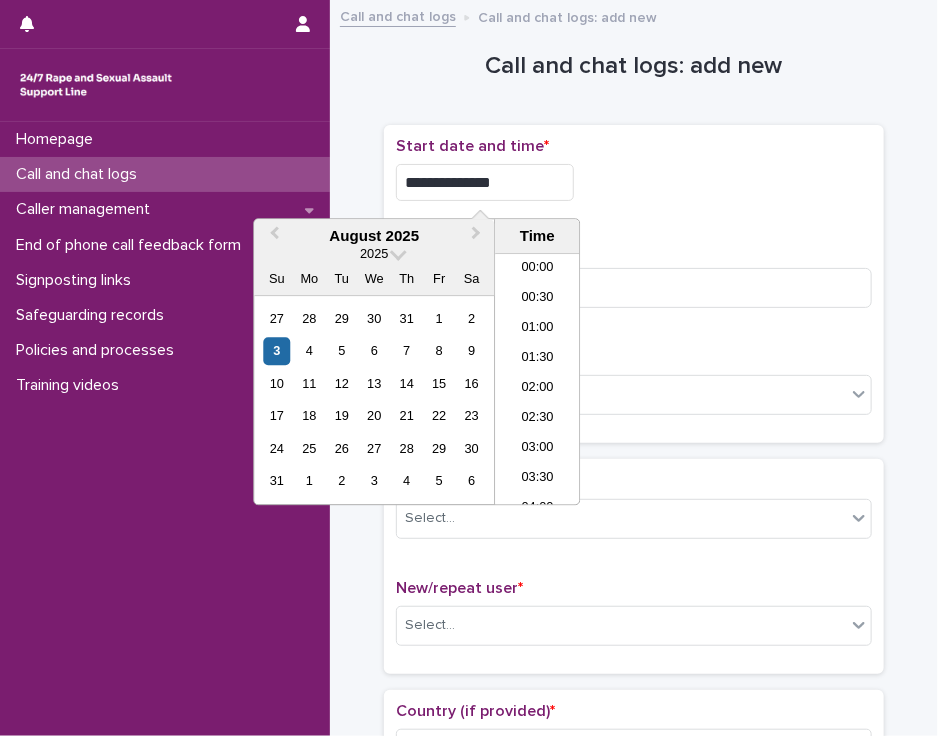 scroll, scrollTop: 430, scrollLeft: 0, axis: vertical 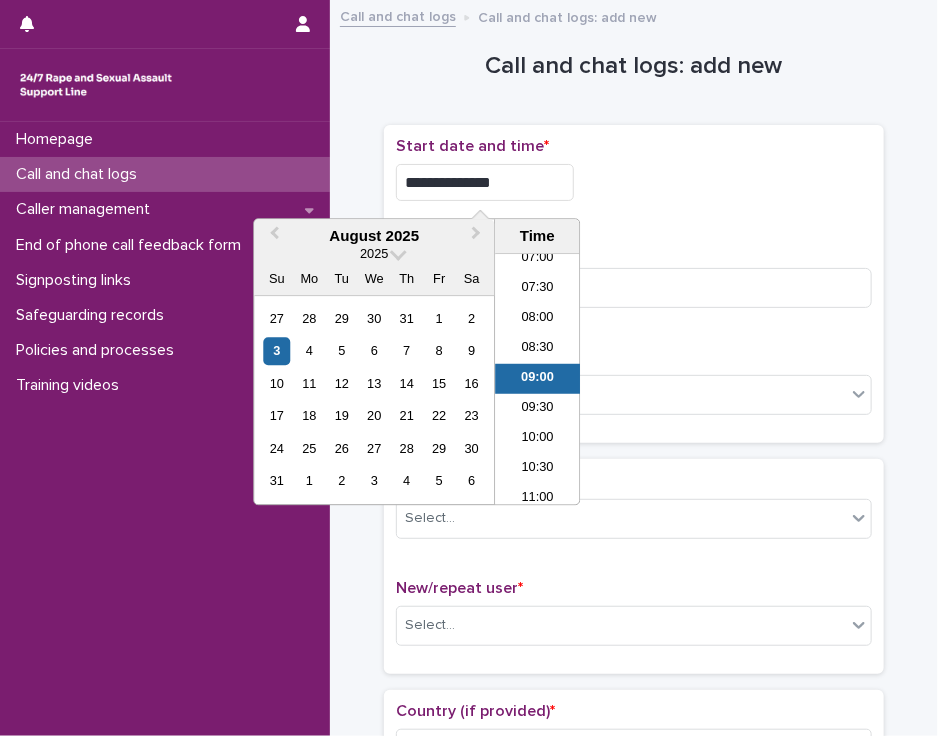 click on "**********" at bounding box center [485, 182] 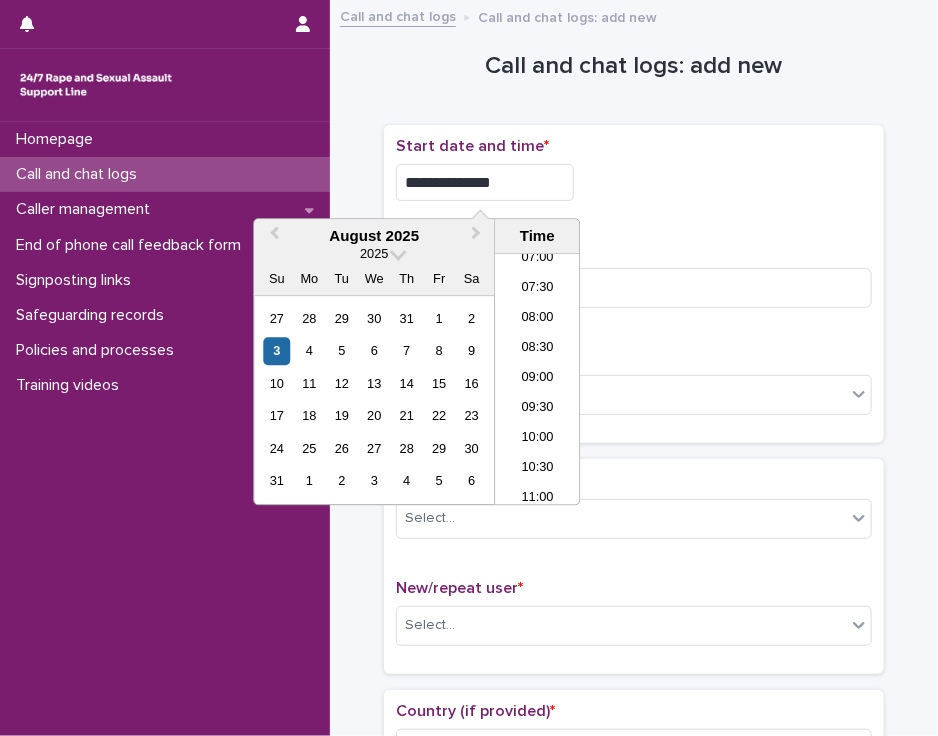 type on "**********" 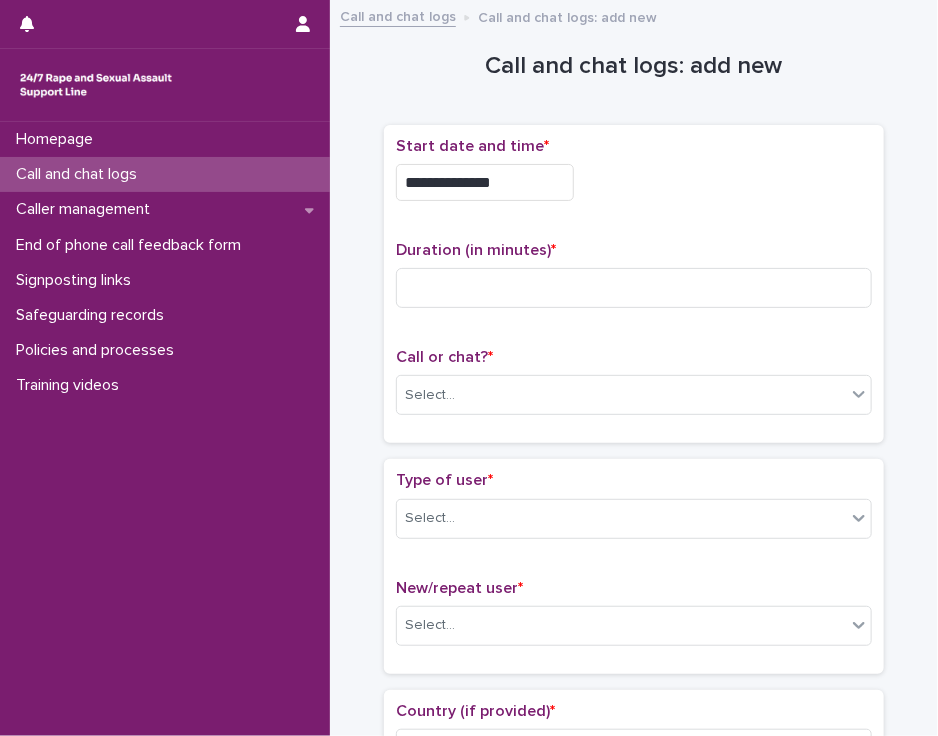 click on "**********" at bounding box center [634, 182] 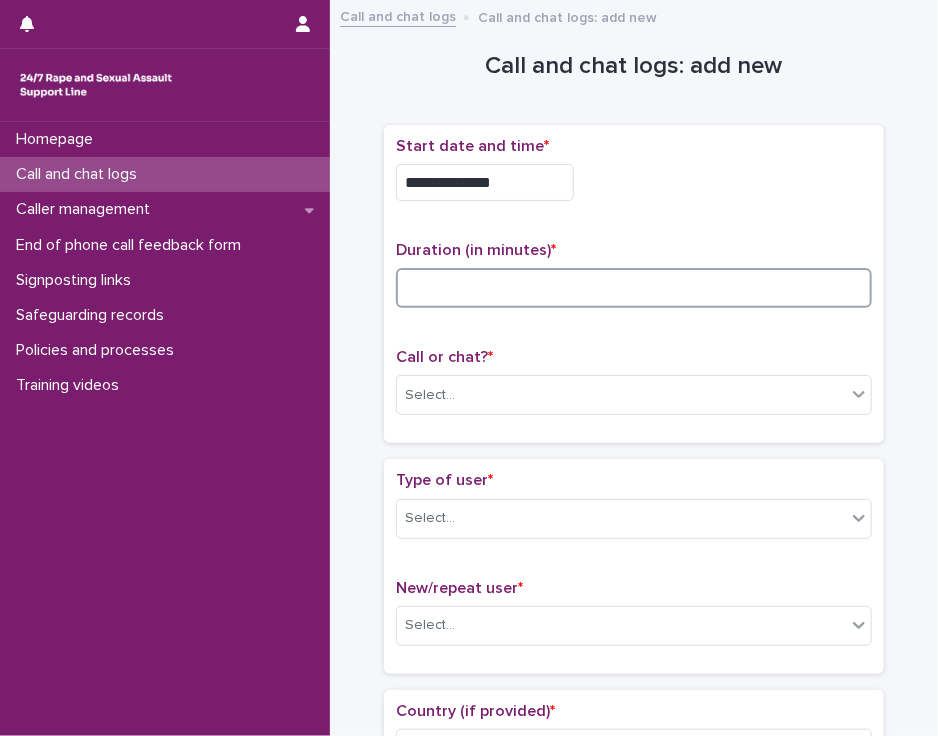 click at bounding box center (634, 288) 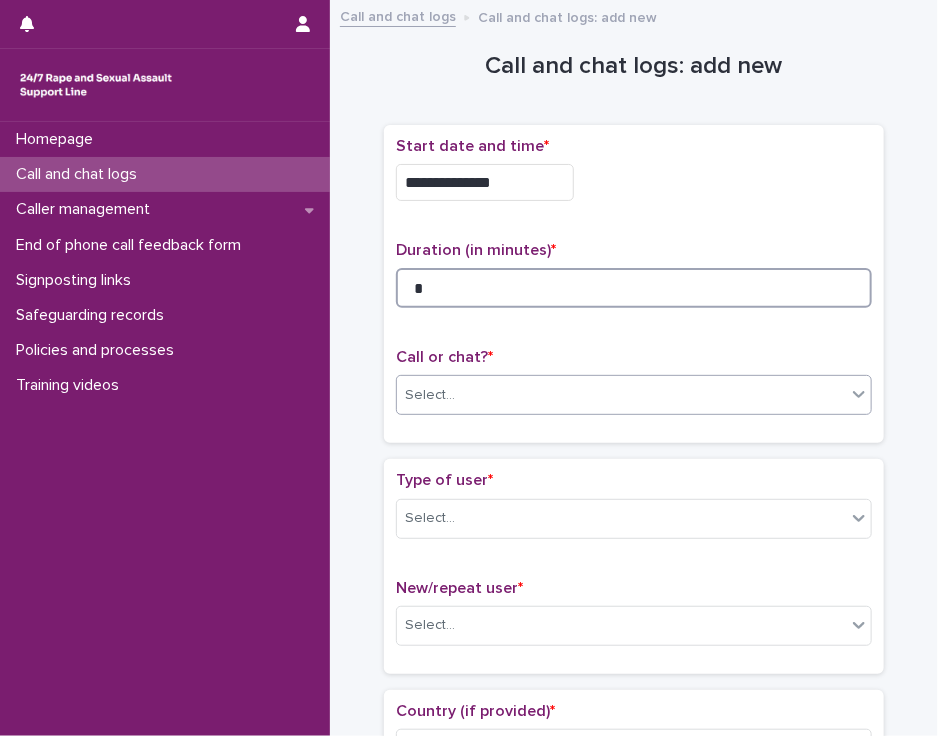 type on "*" 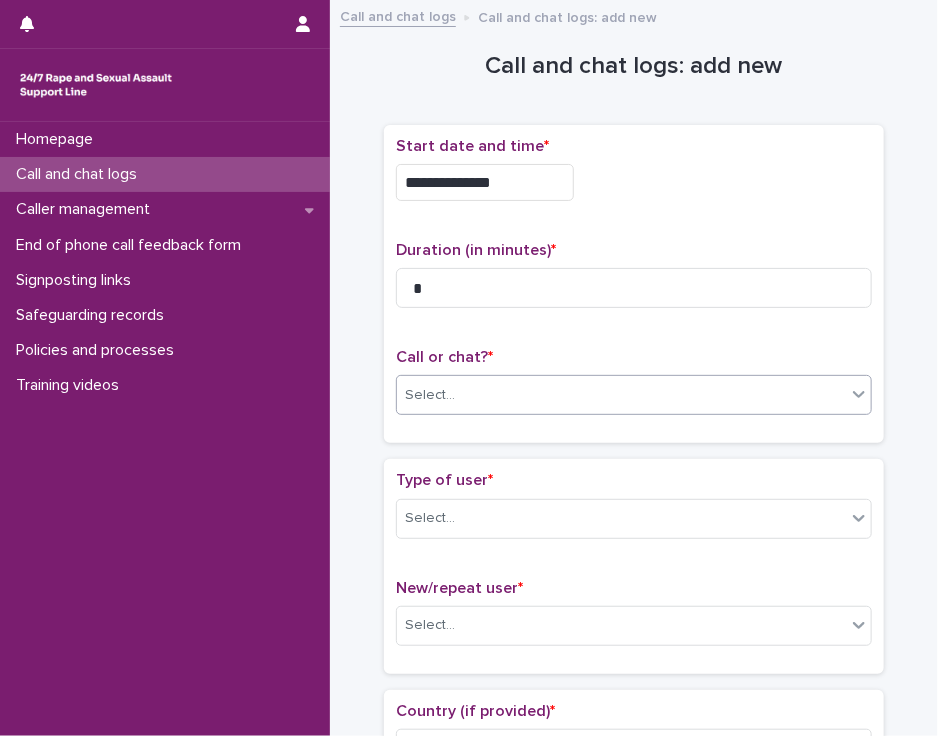 click on "Select..." at bounding box center (621, 395) 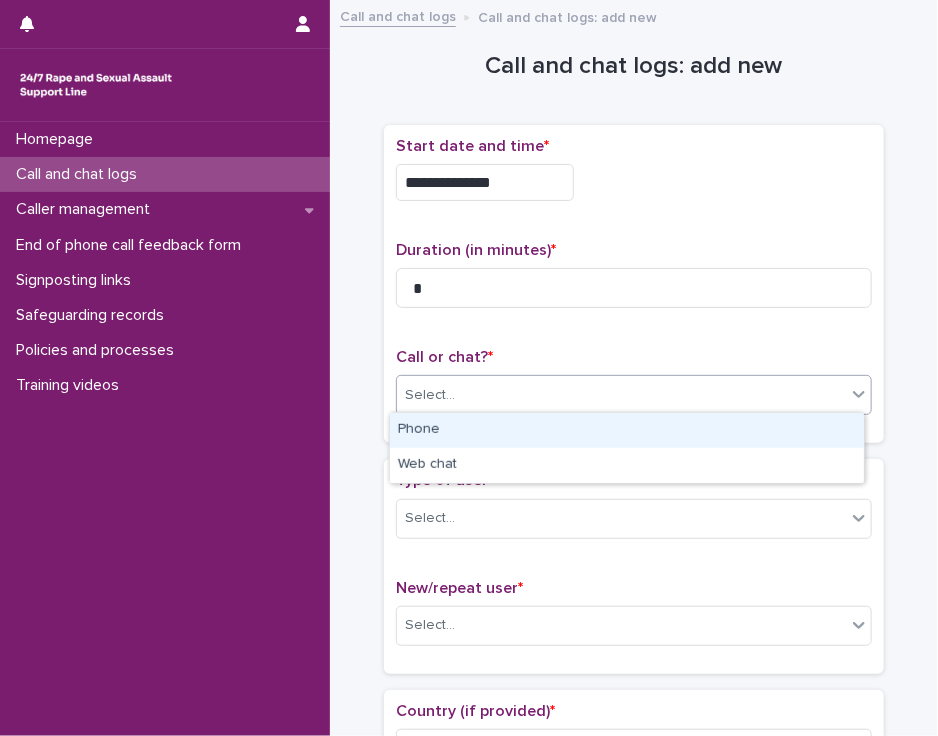 click on "Phone" at bounding box center [627, 430] 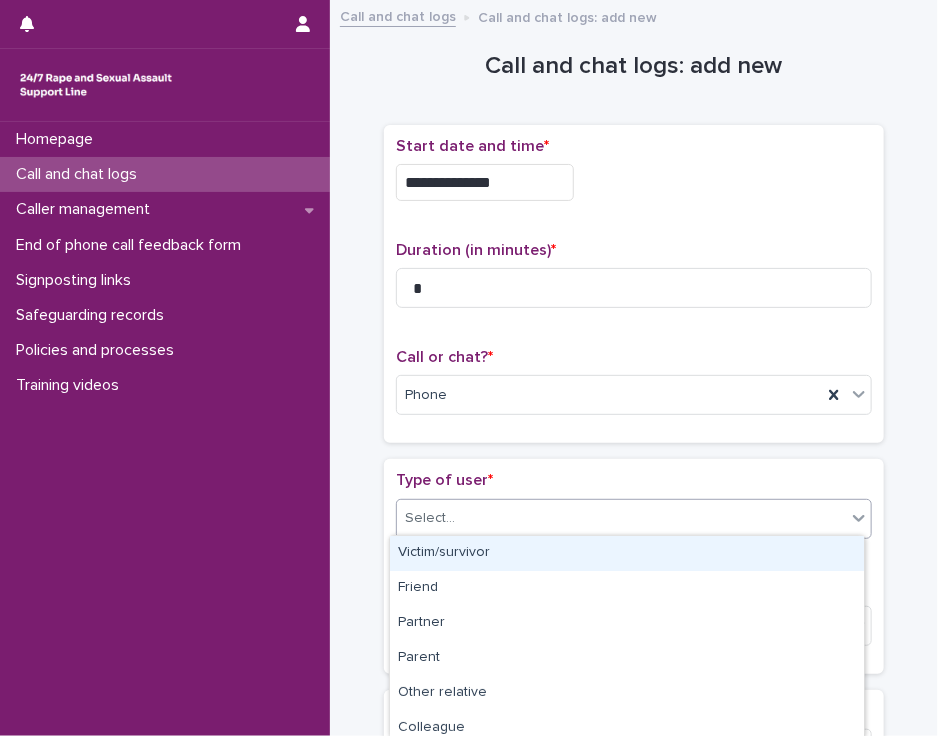 click on "Select..." at bounding box center (621, 518) 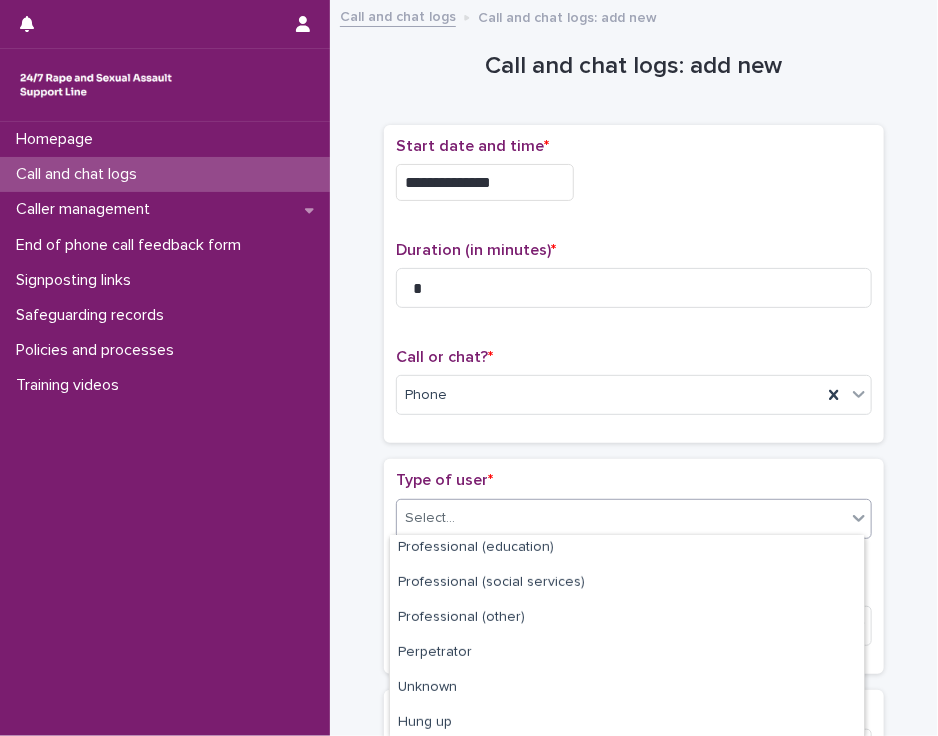 scroll, scrollTop: 323, scrollLeft: 0, axis: vertical 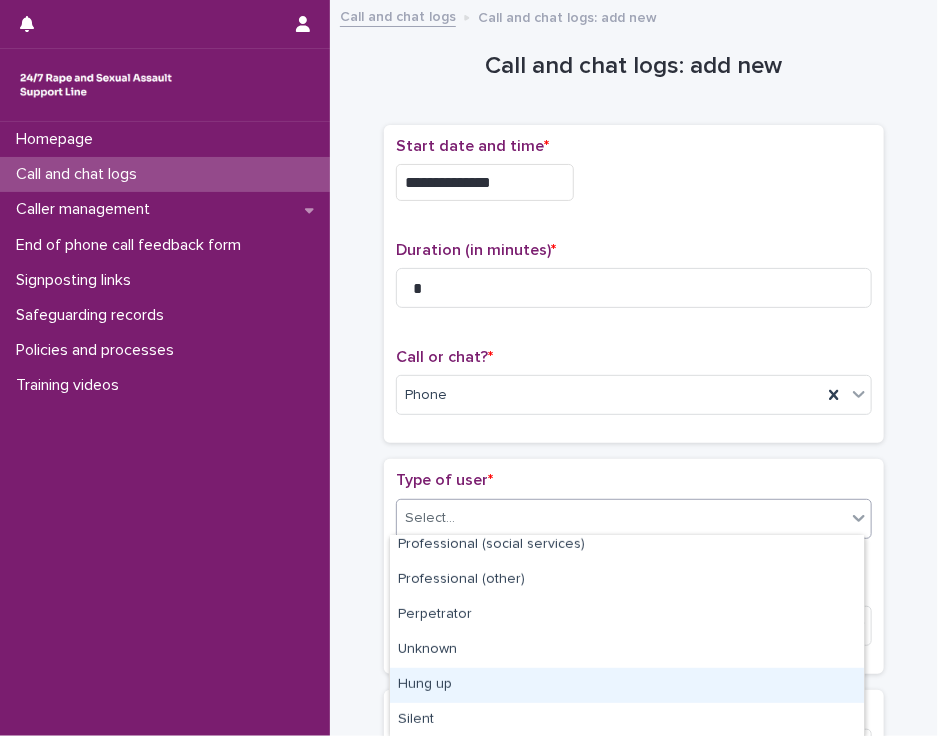 click on "Hung up" at bounding box center (627, 685) 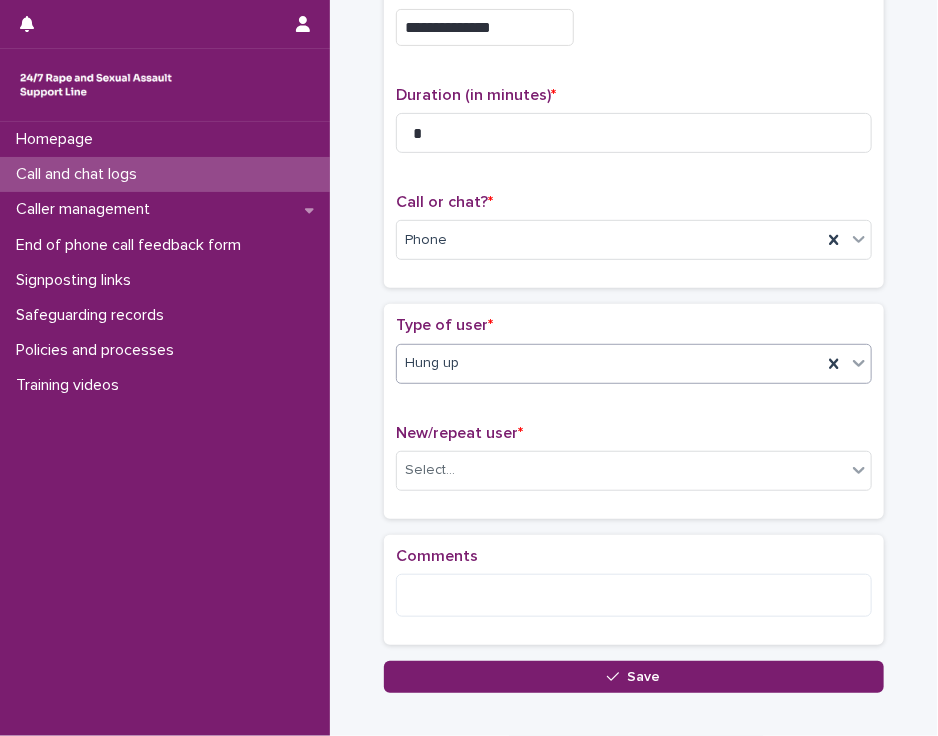 scroll, scrollTop: 226, scrollLeft: 0, axis: vertical 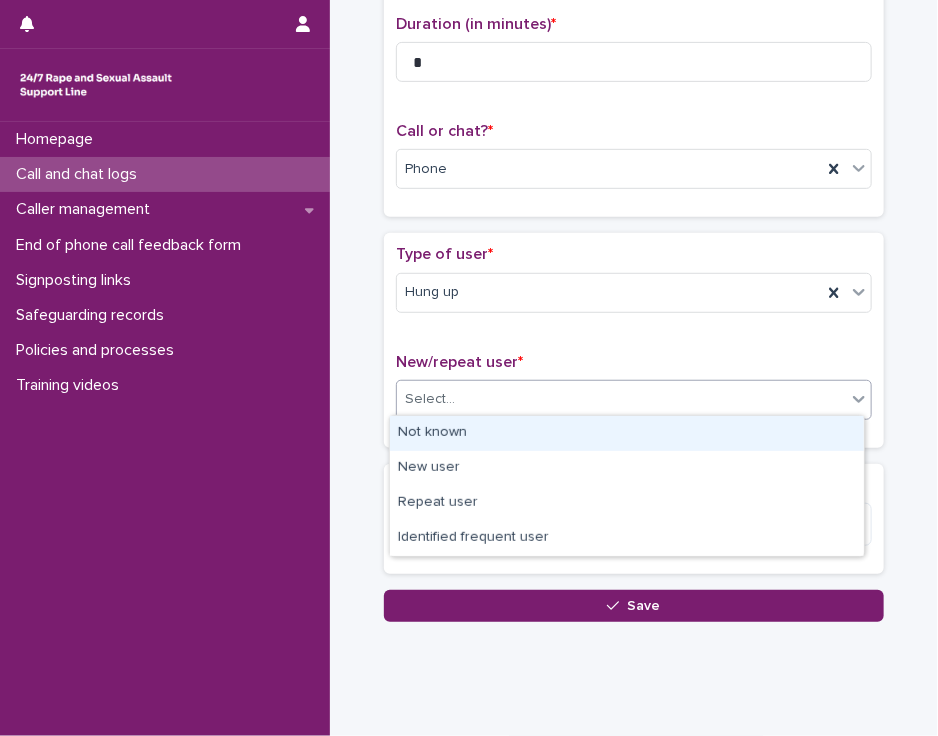 click on "Select..." at bounding box center [621, 399] 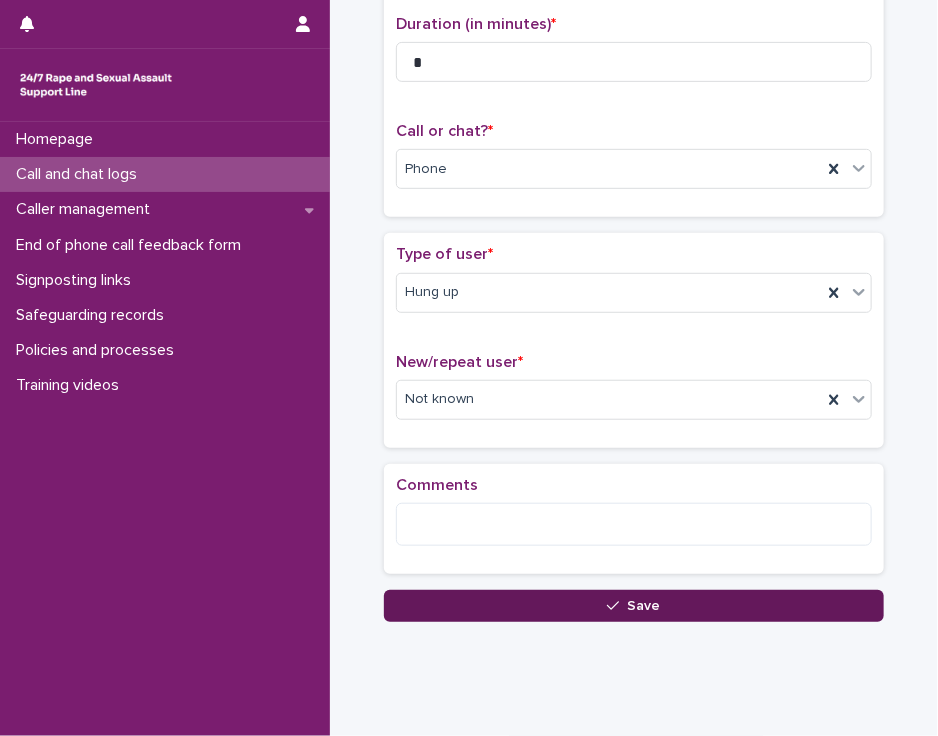 click on "Save" at bounding box center (634, 606) 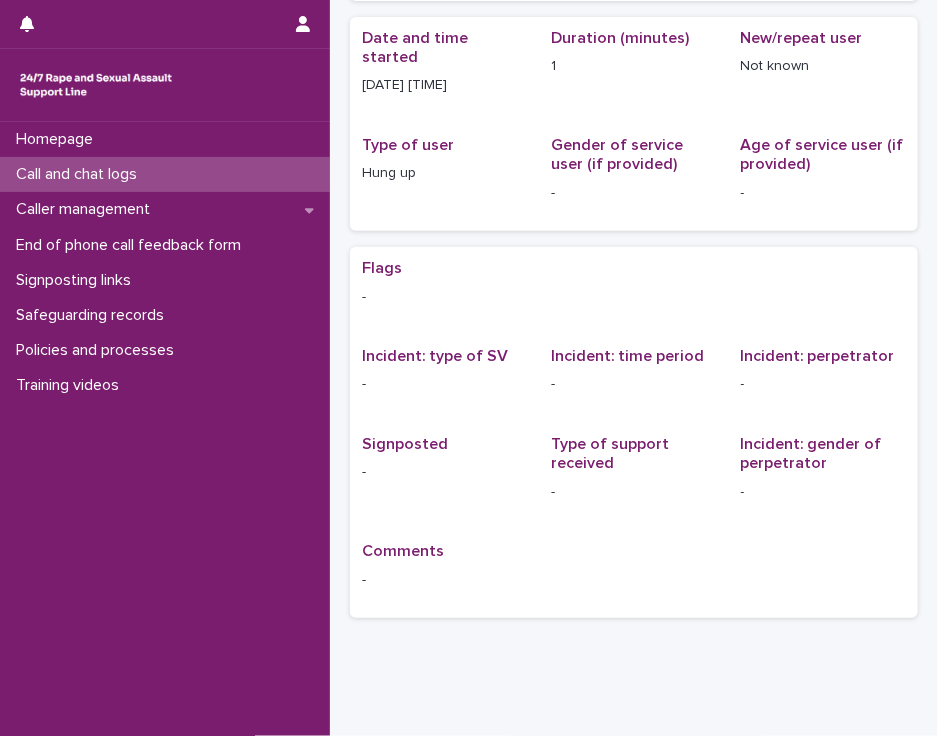 scroll, scrollTop: 0, scrollLeft: 0, axis: both 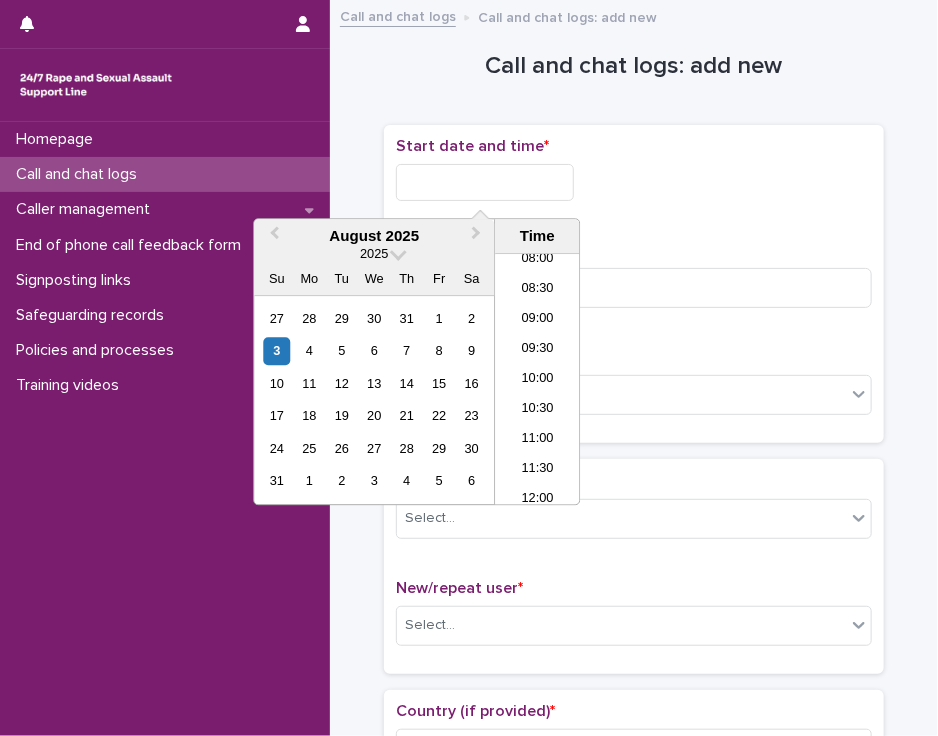 click at bounding box center [485, 182] 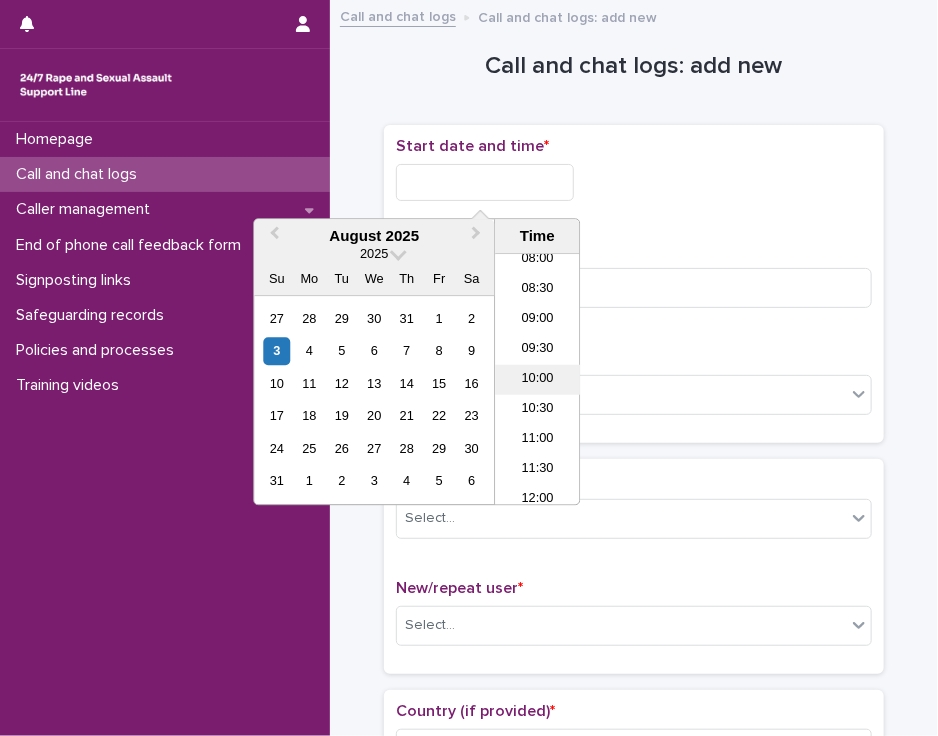 click on "10:00" at bounding box center [537, 380] 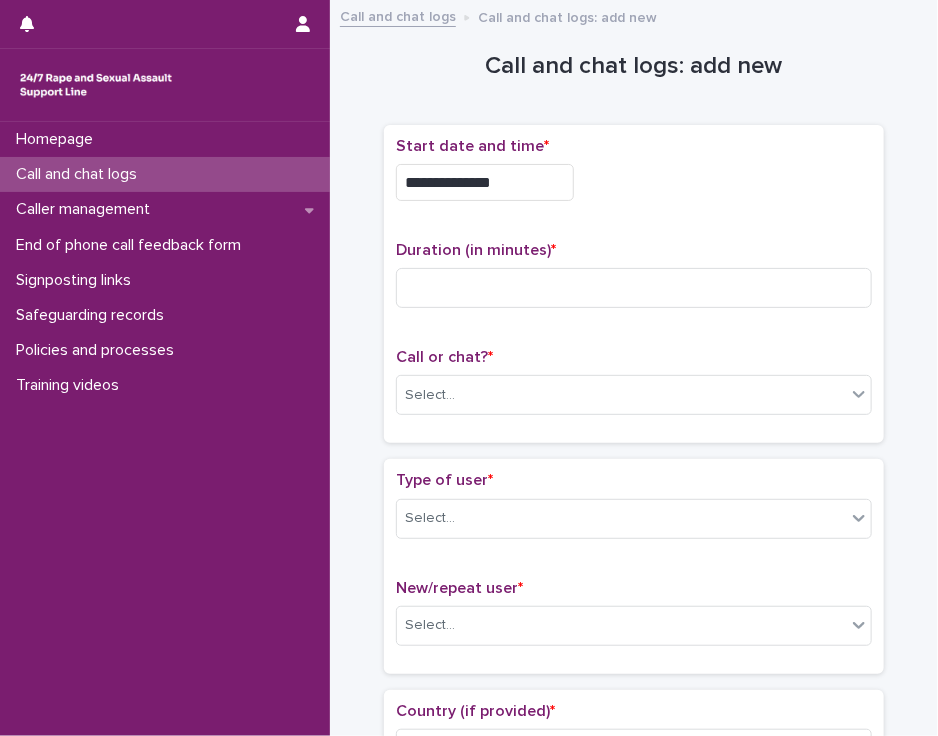 click on "**********" at bounding box center [485, 182] 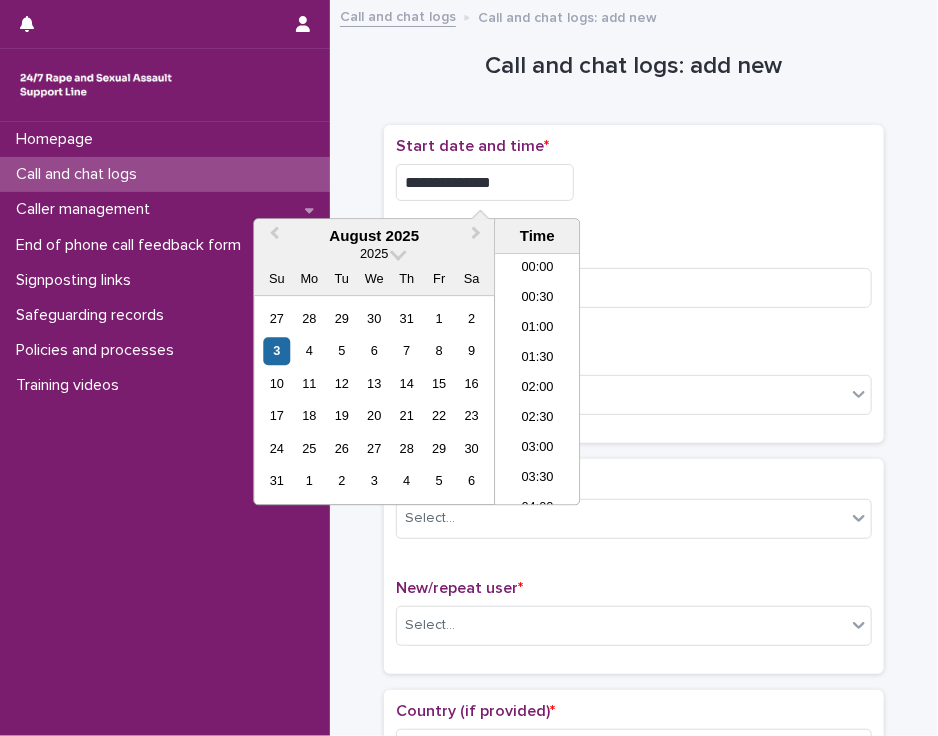 scroll, scrollTop: 490, scrollLeft: 0, axis: vertical 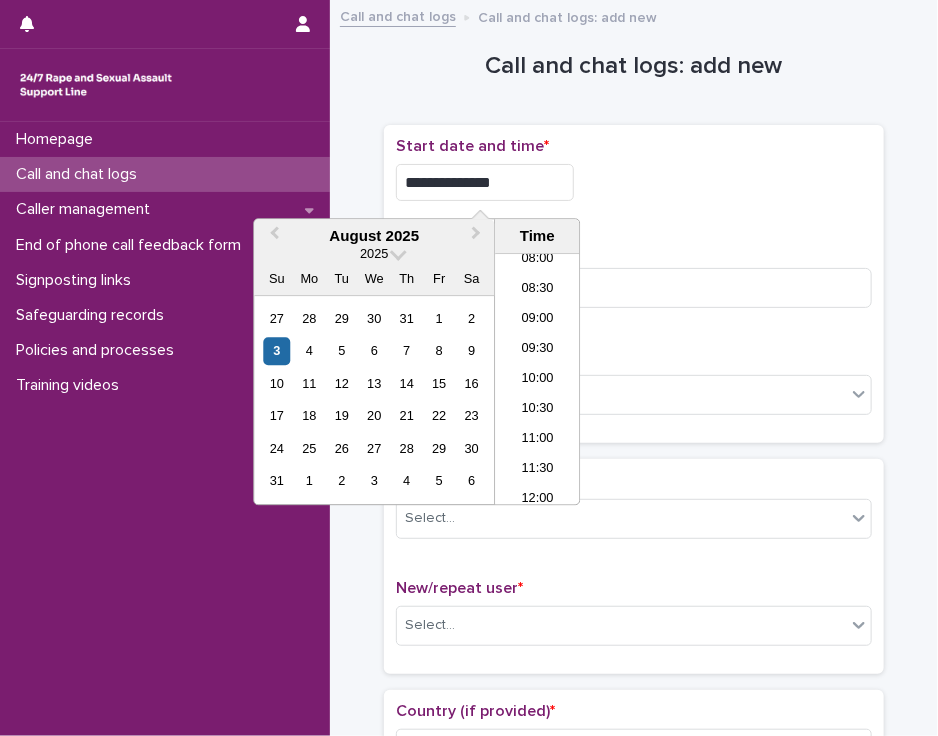 type on "**********" 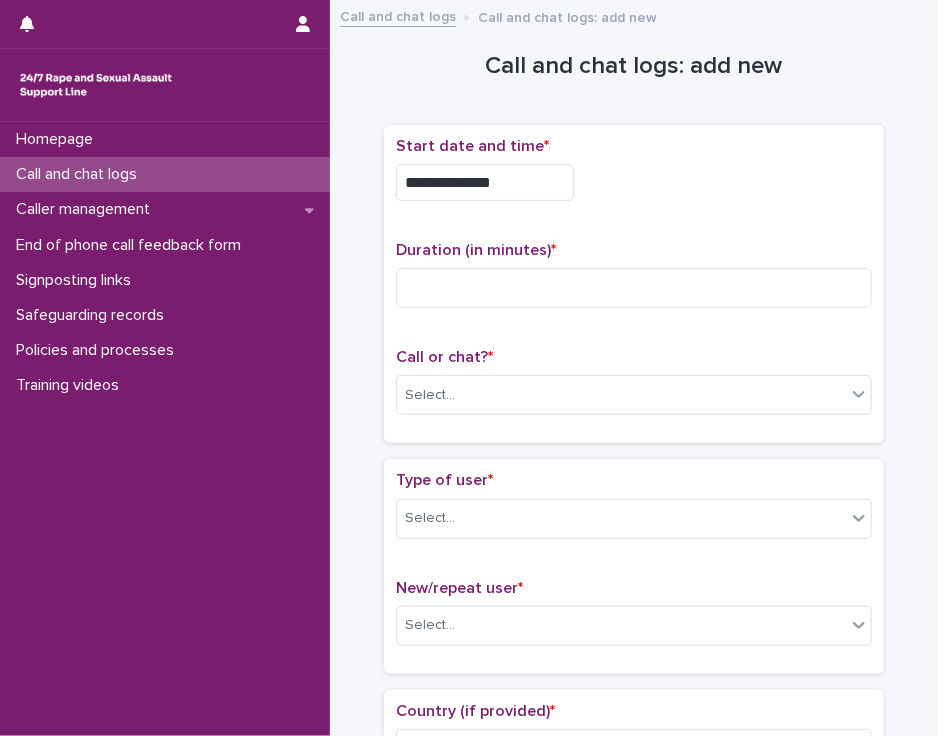 click on "**********" at bounding box center (634, 182) 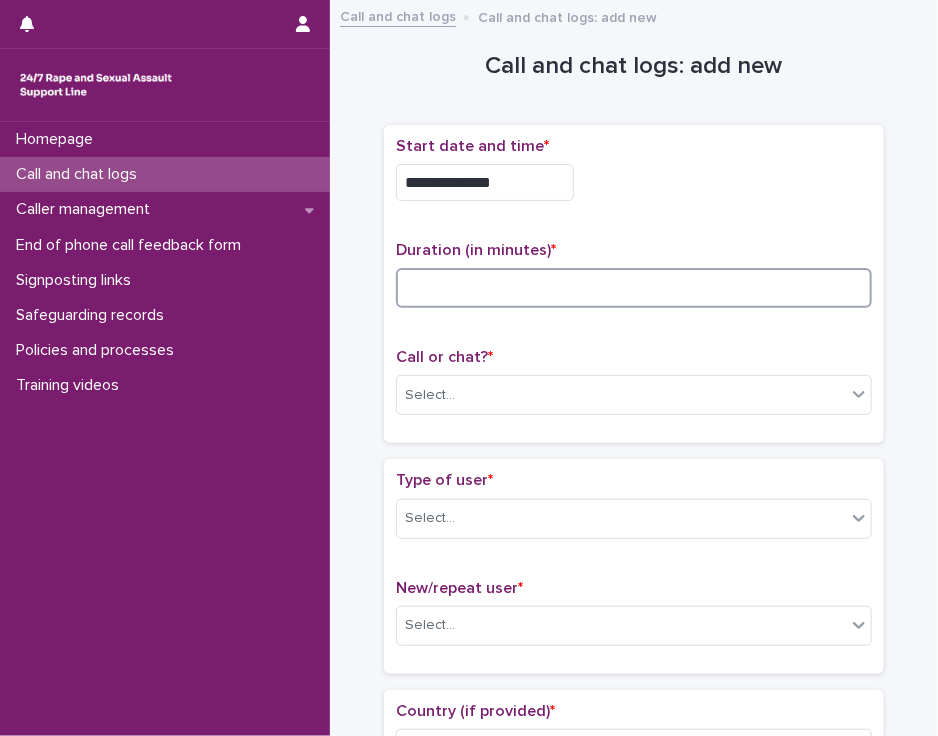 click at bounding box center (634, 288) 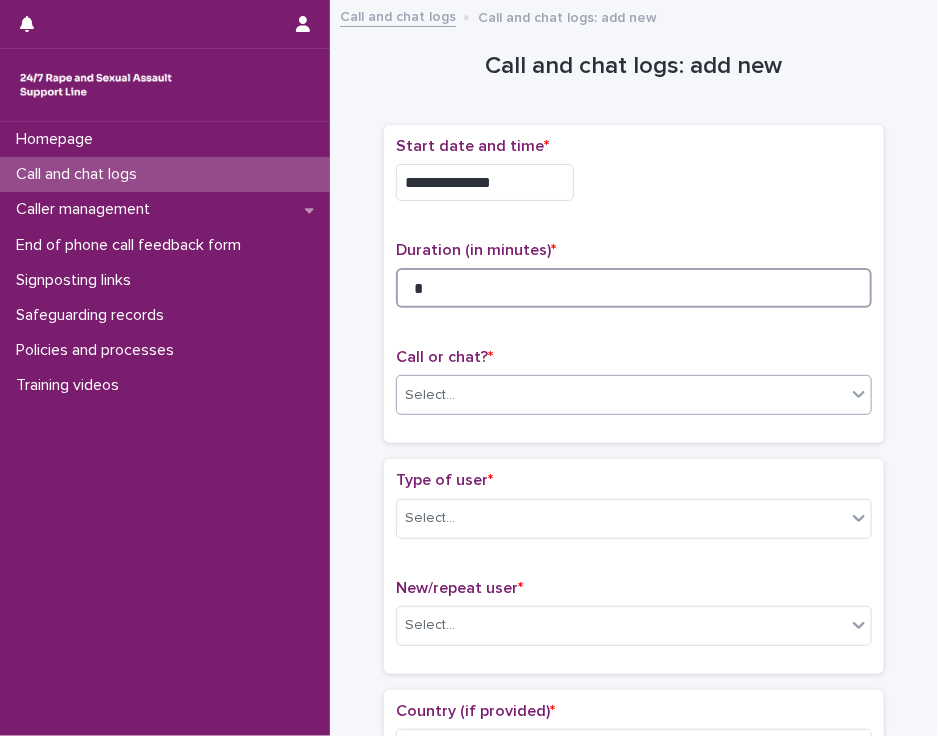 type on "*" 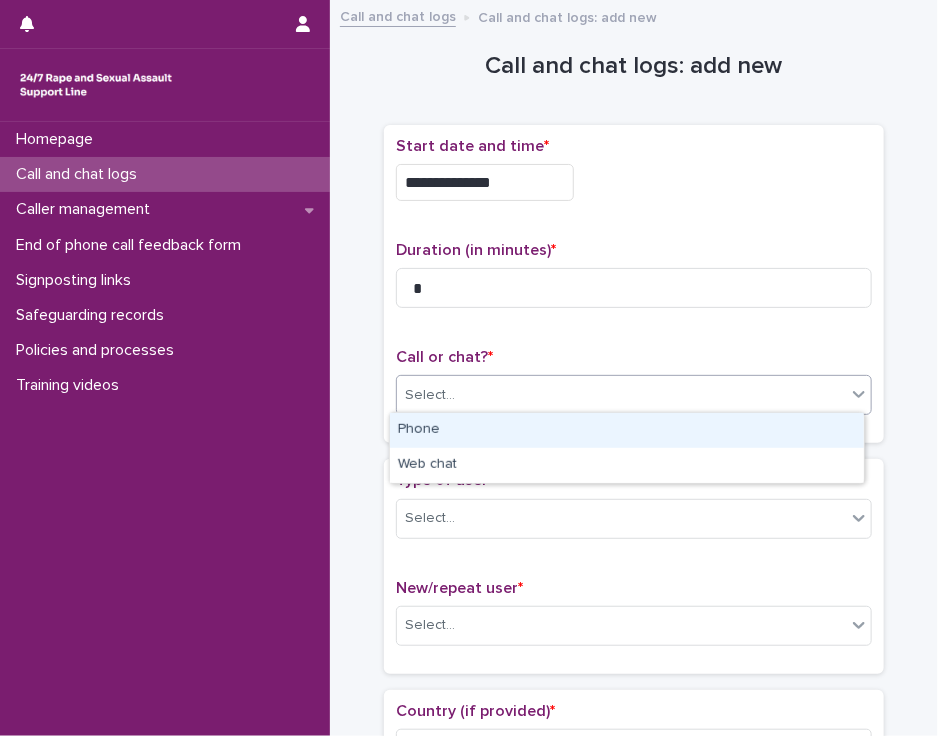 click on "Select..." at bounding box center (430, 395) 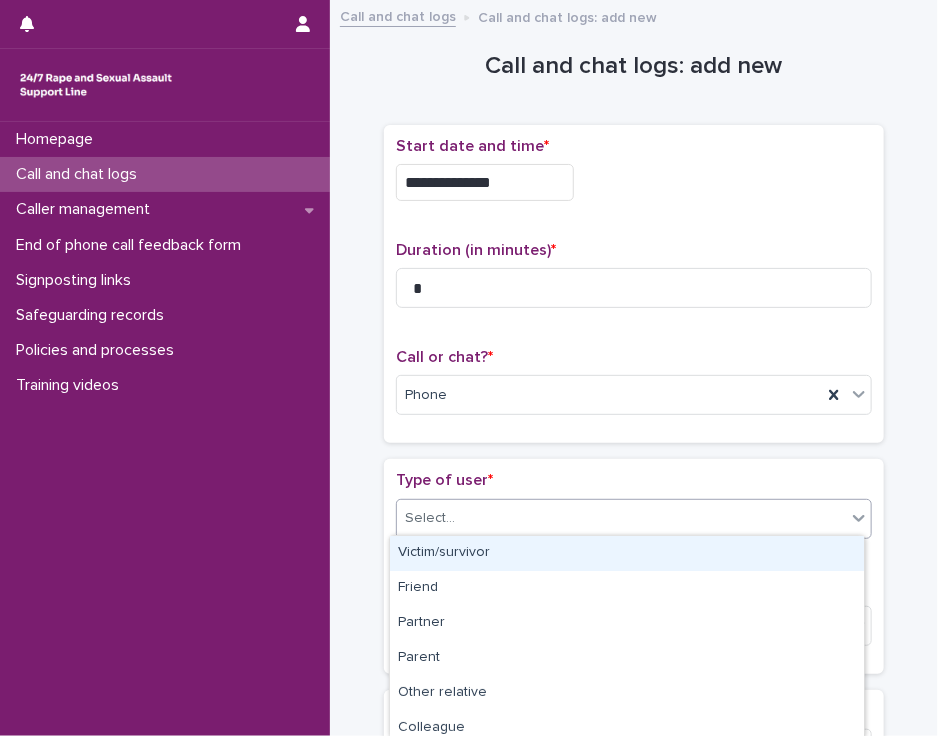 click on "Select..." at bounding box center [430, 518] 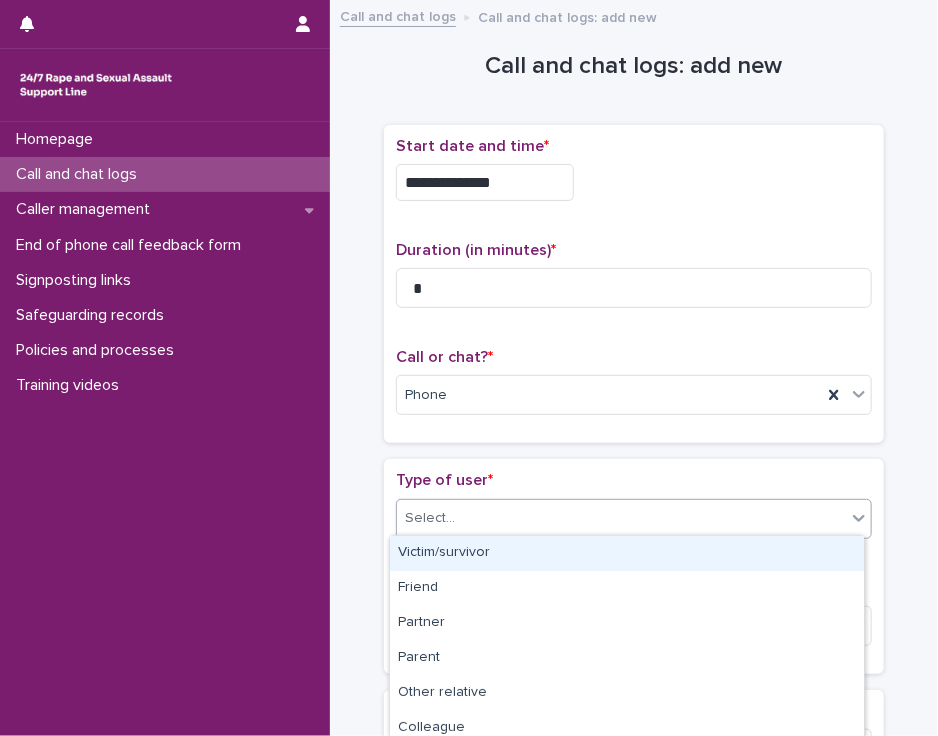 click on "Victim/survivor" at bounding box center (627, 553) 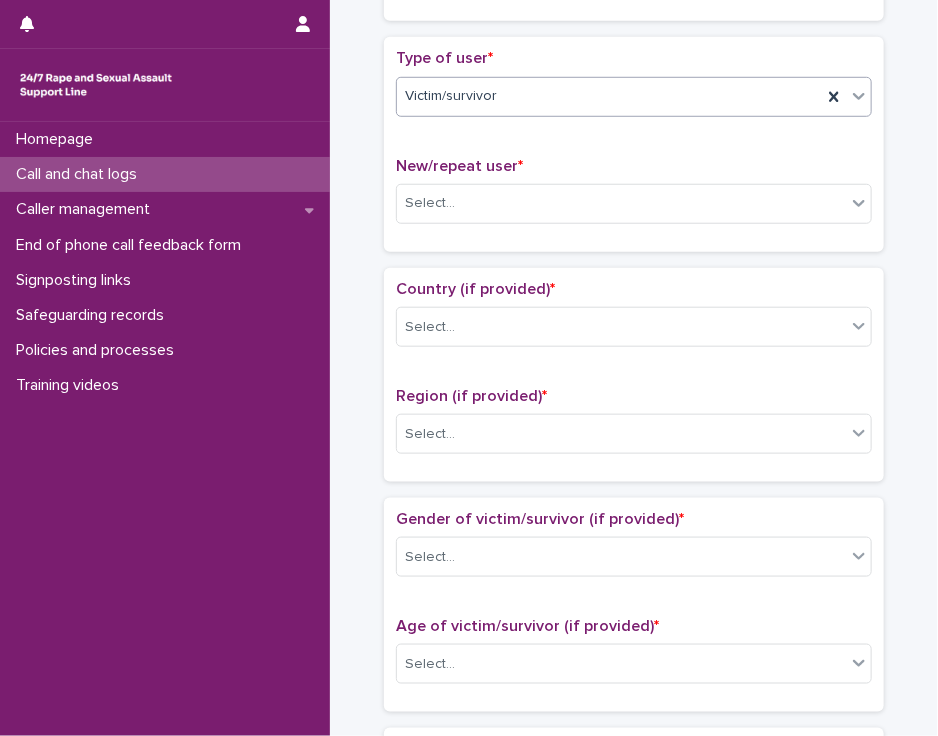 scroll, scrollTop: 424, scrollLeft: 0, axis: vertical 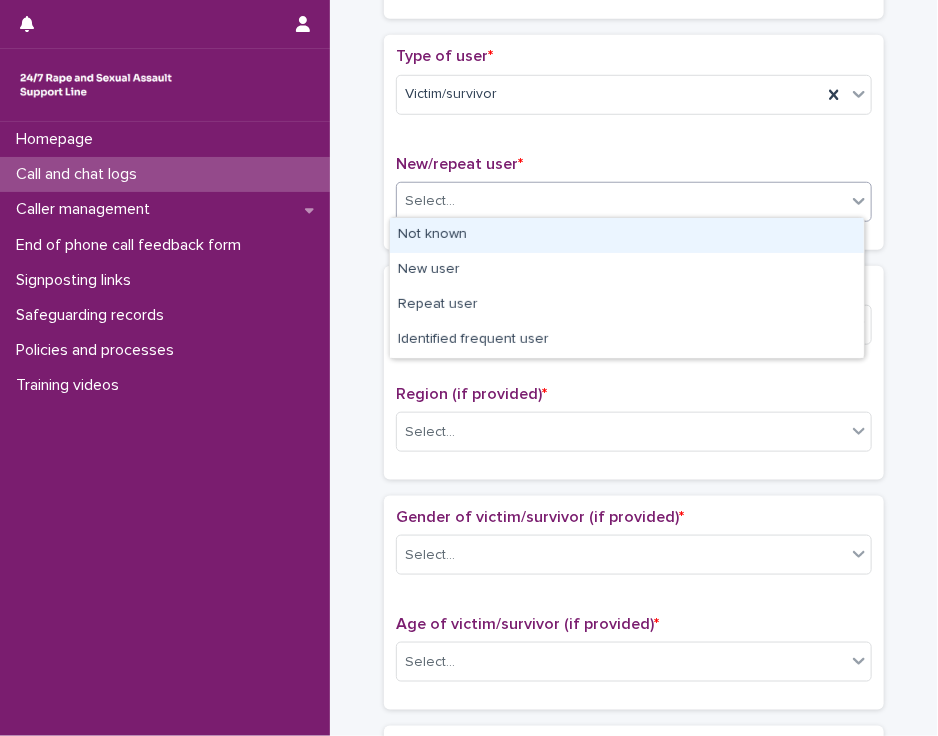 click 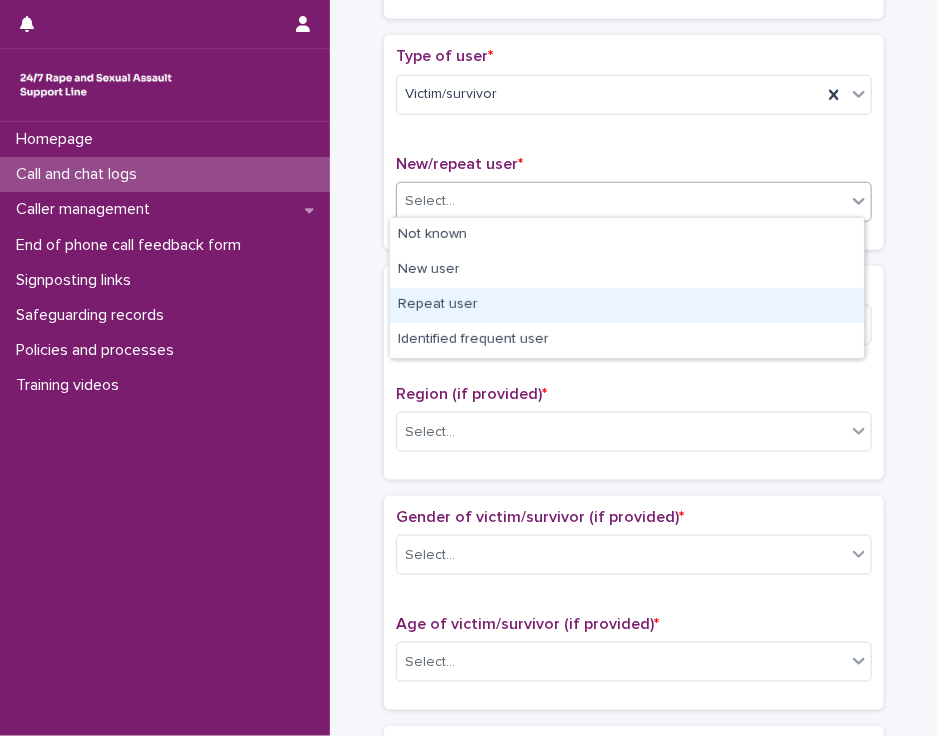 click on "Repeat user" at bounding box center (627, 305) 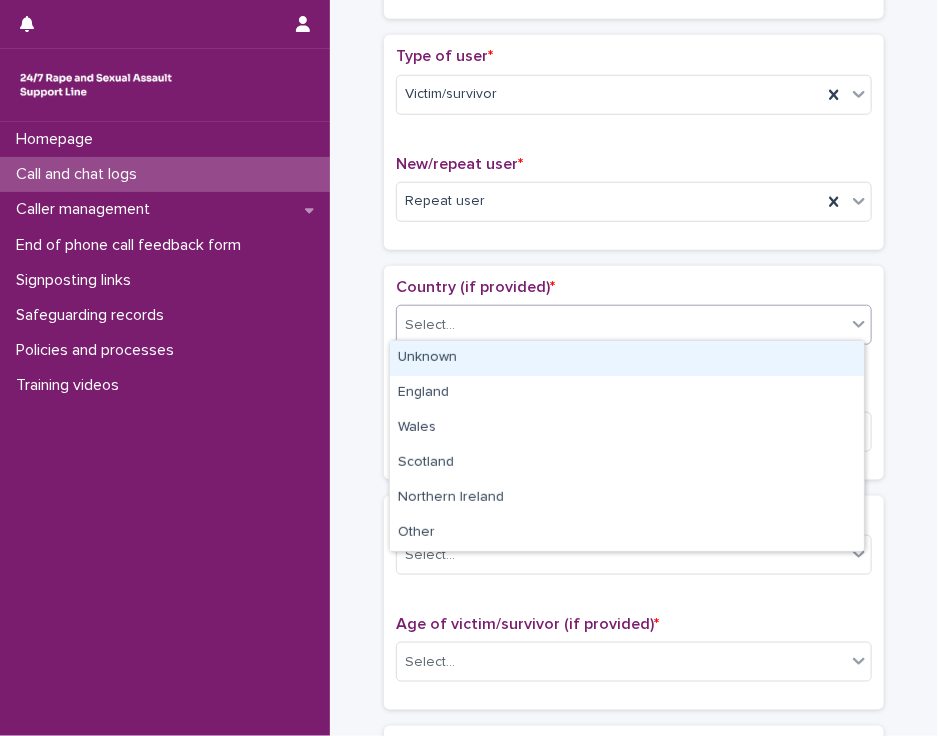 click on "Select..." at bounding box center [621, 325] 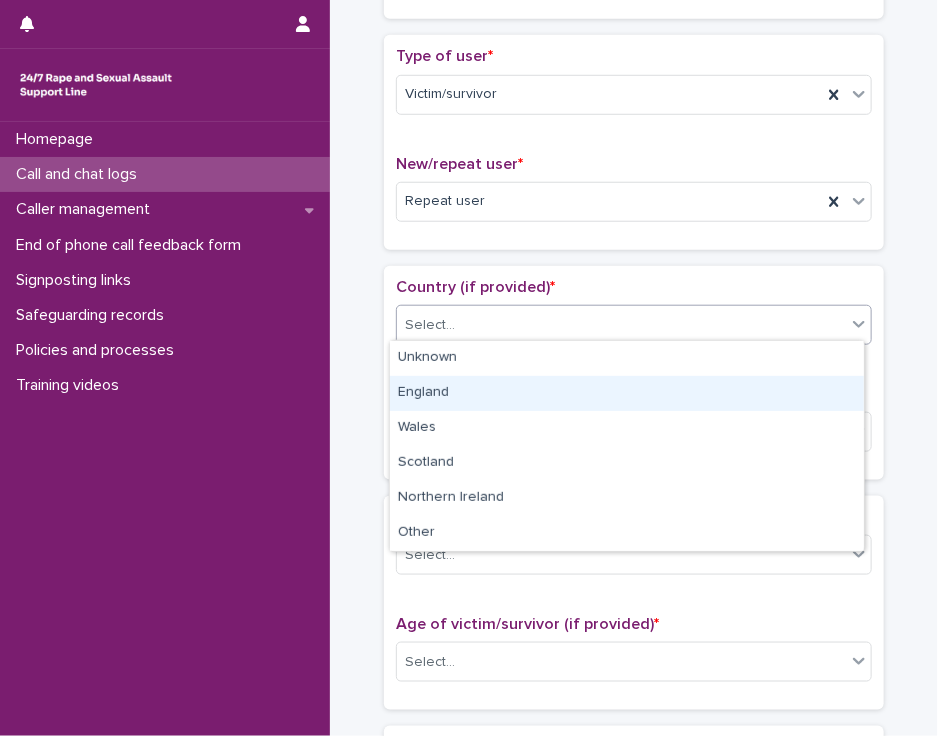 click on "England" at bounding box center [627, 393] 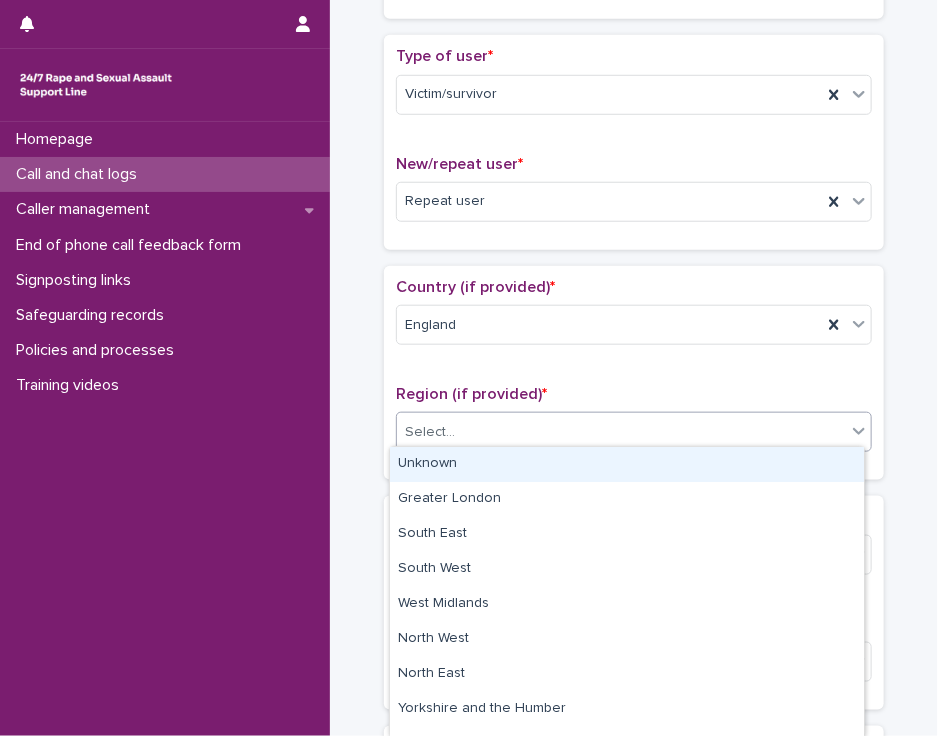 click on "Select..." at bounding box center [621, 432] 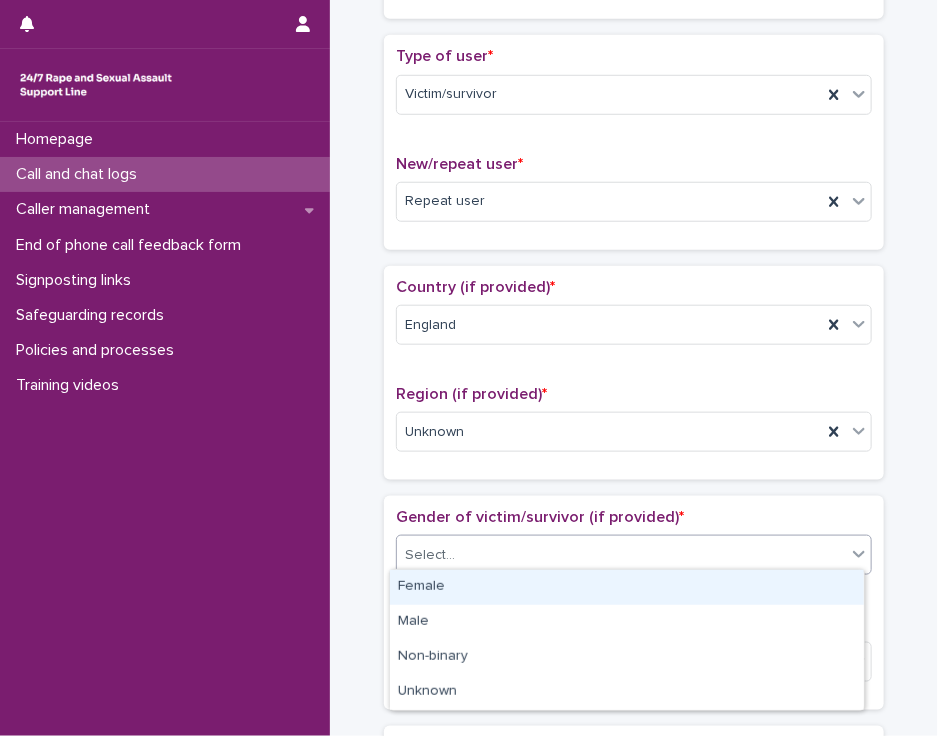 click on "Select..." at bounding box center (621, 555) 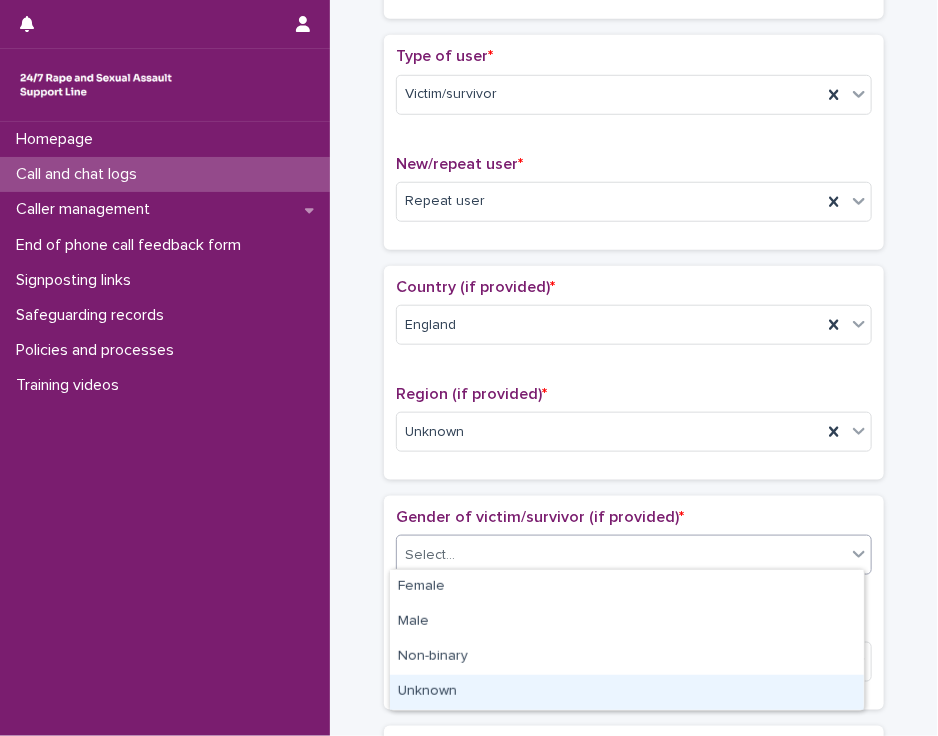 click on "Unknown" at bounding box center [627, 692] 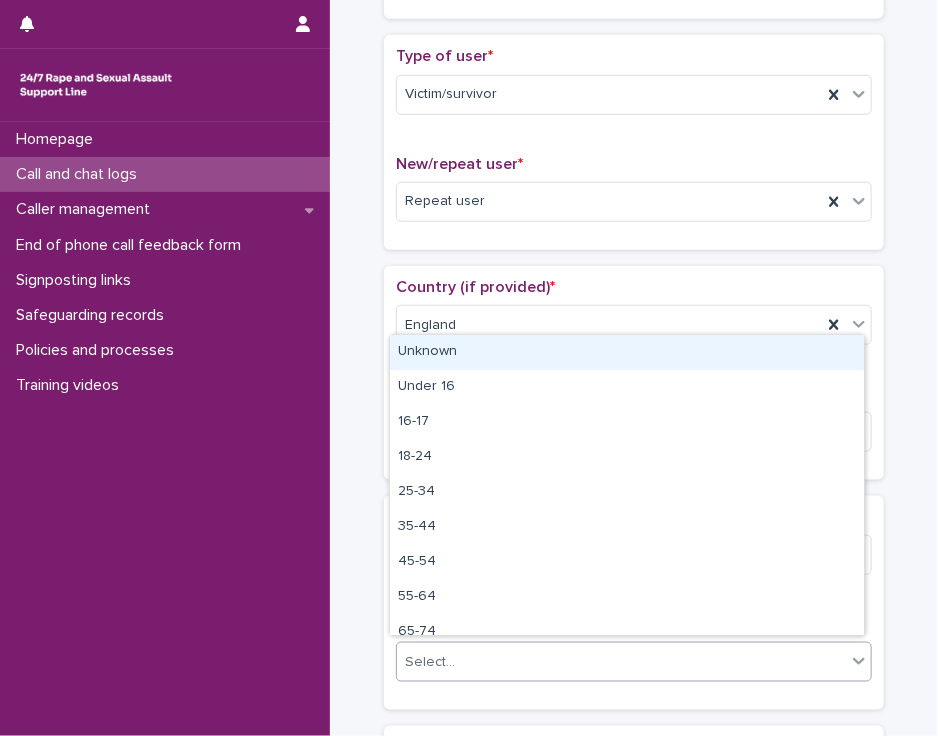 click on "Select..." at bounding box center (621, 662) 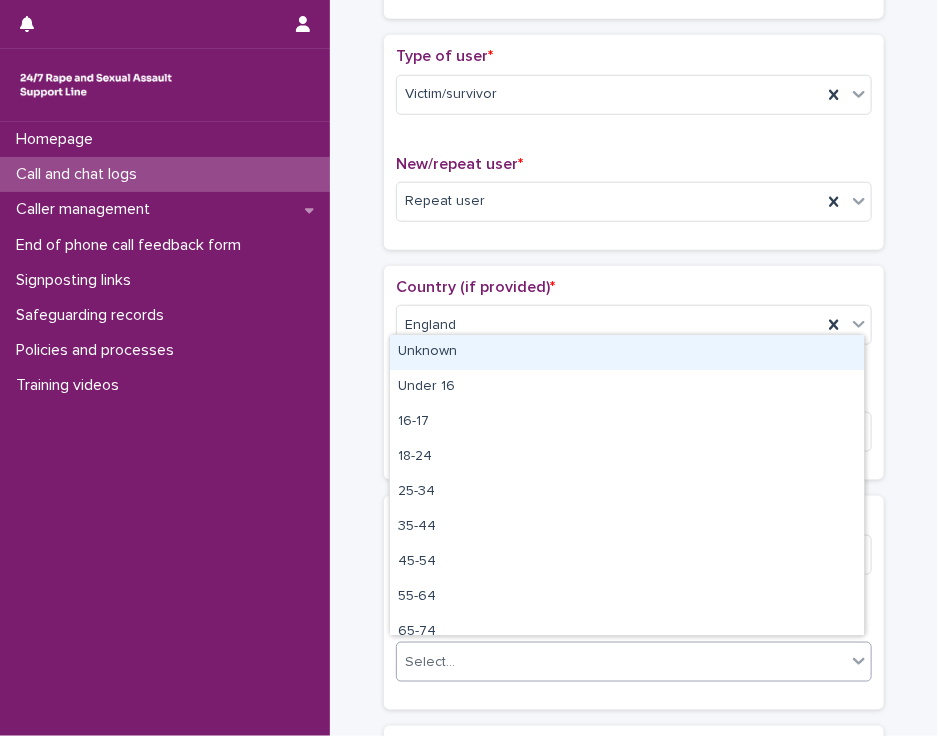 click on "Unknown" at bounding box center [627, 352] 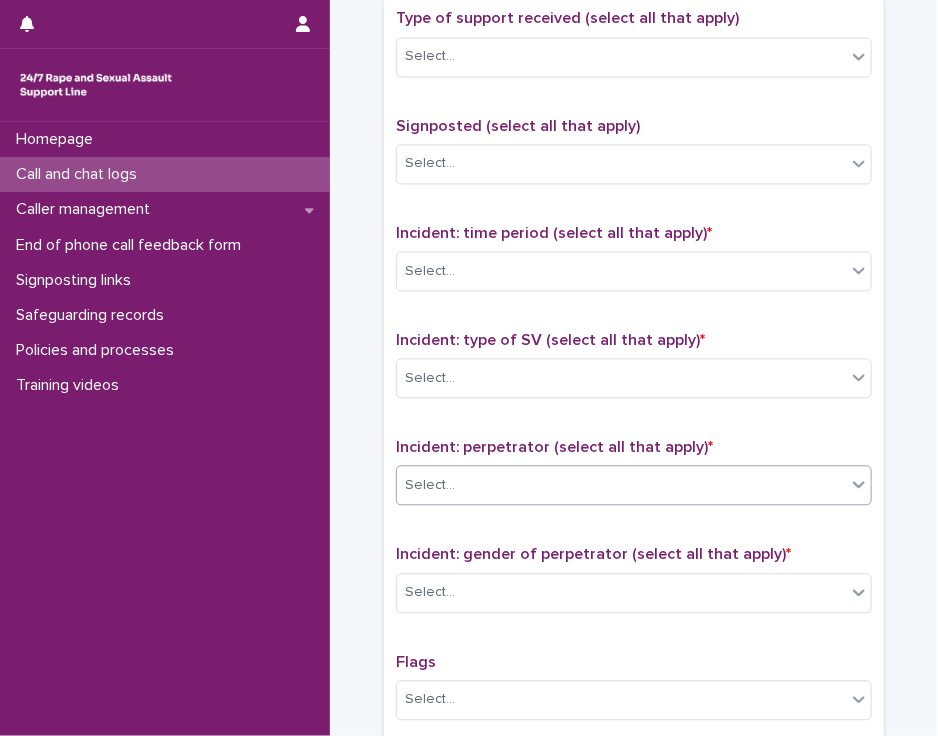 scroll, scrollTop: 1144, scrollLeft: 0, axis: vertical 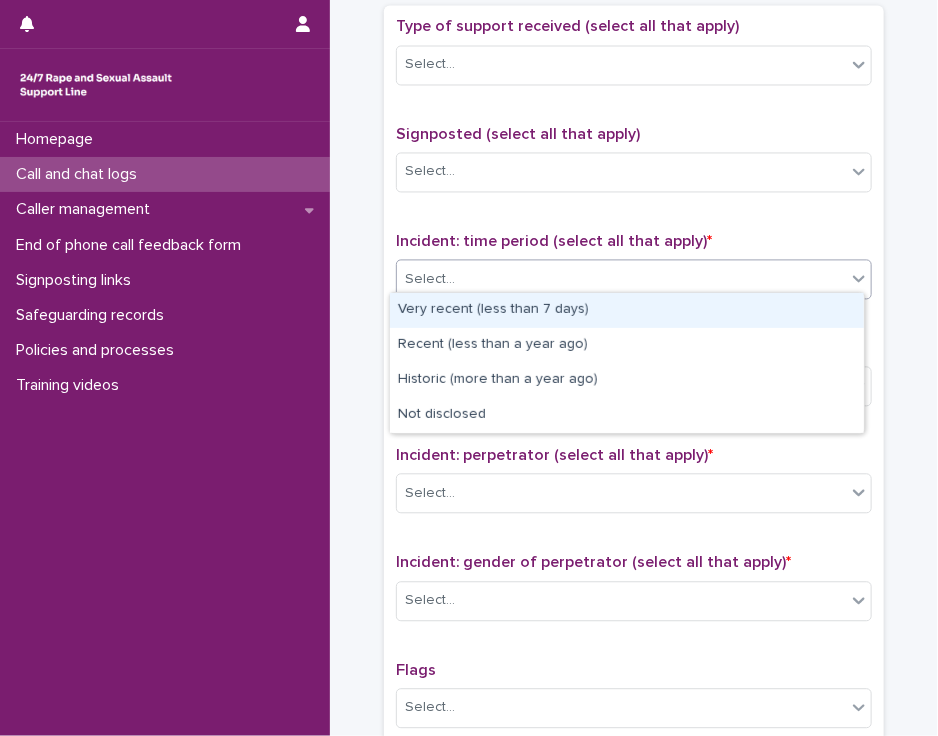 click 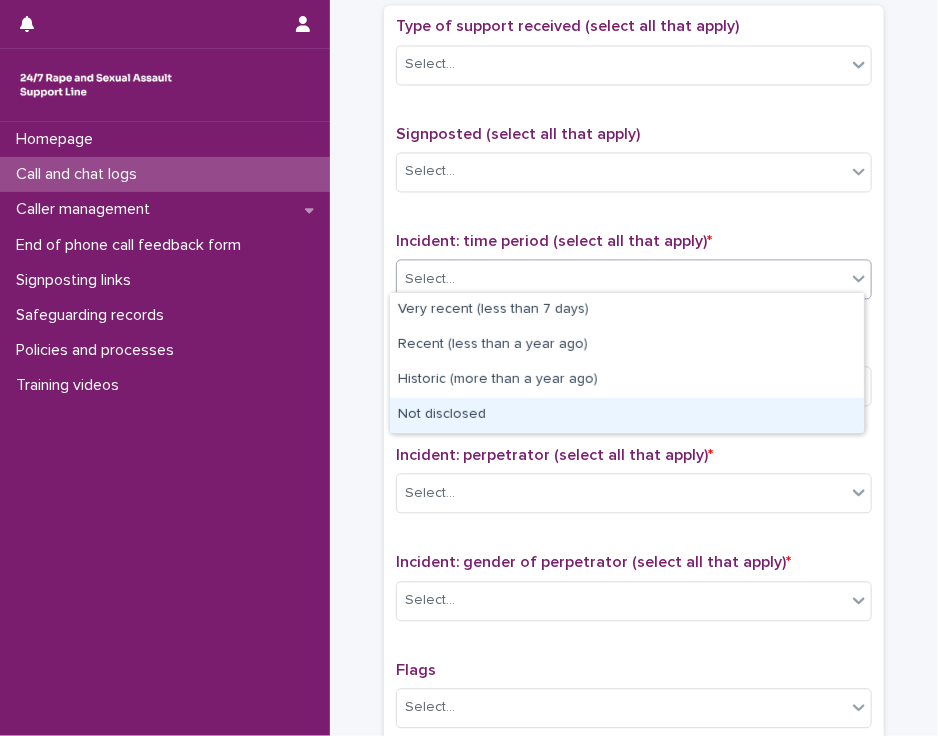 click on "Not disclosed" at bounding box center (627, 415) 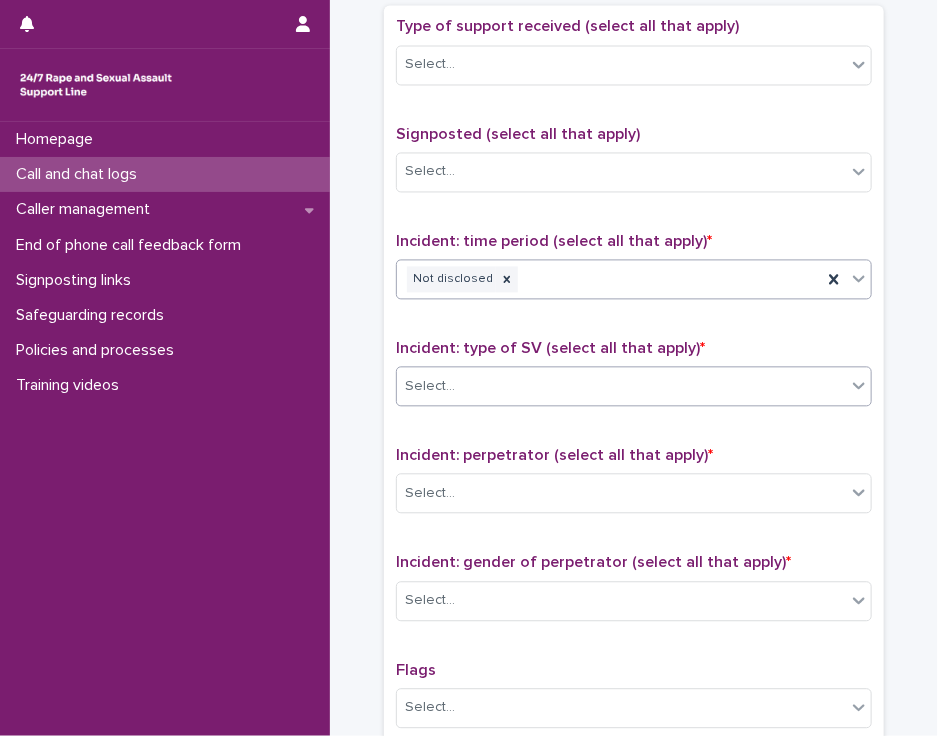 click on "Select..." at bounding box center [621, 387] 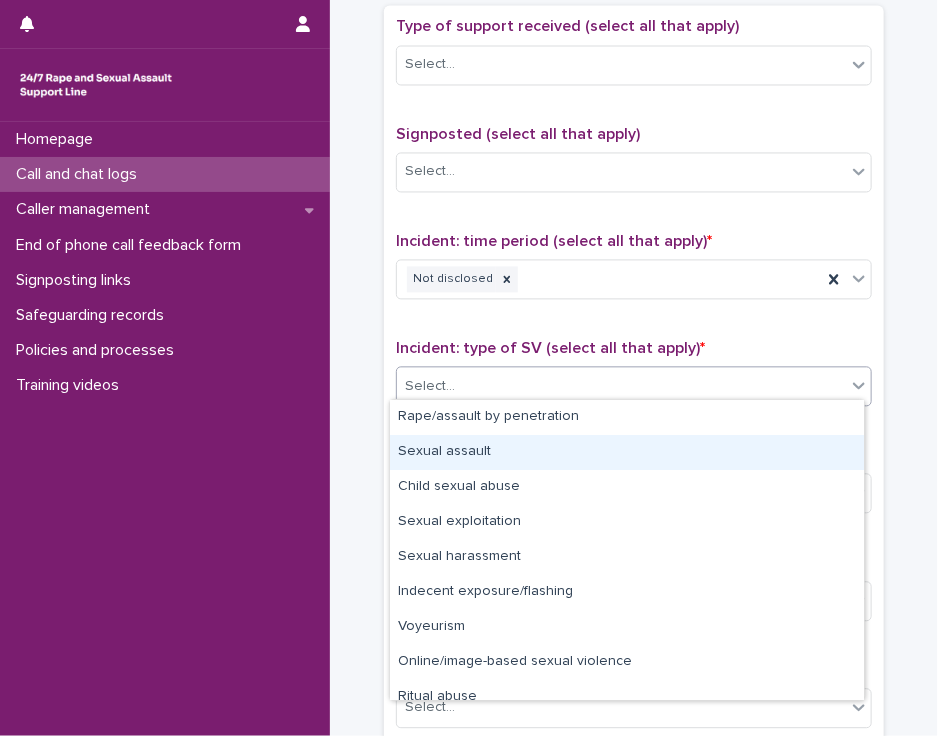 click on "Sexual assault" at bounding box center (627, 452) 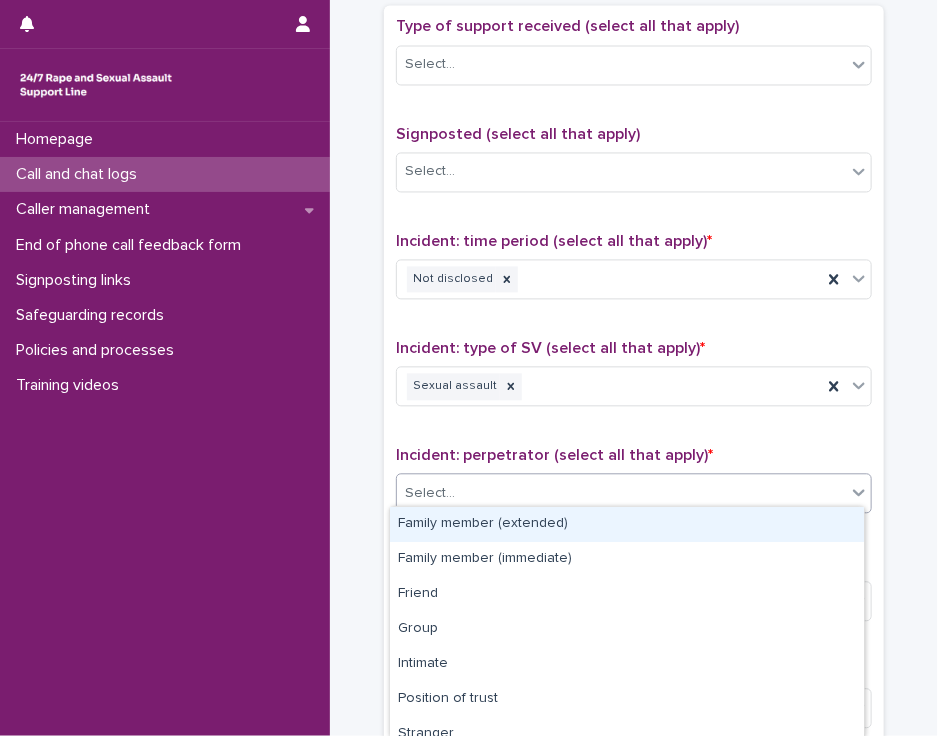 click on "Select..." at bounding box center [621, 494] 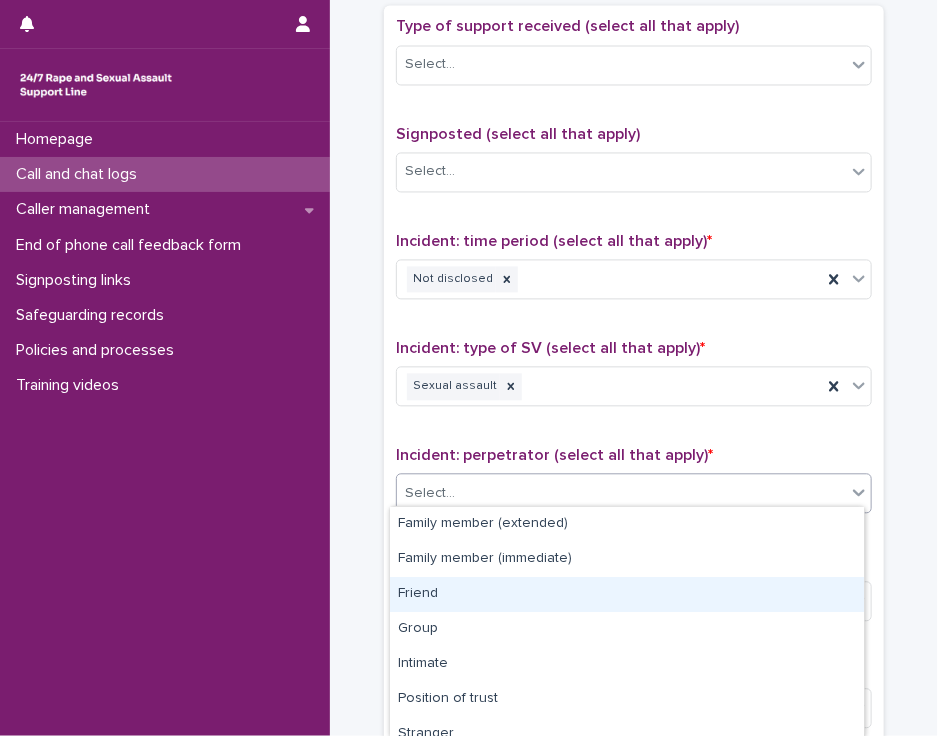 click on "Friend" at bounding box center [627, 594] 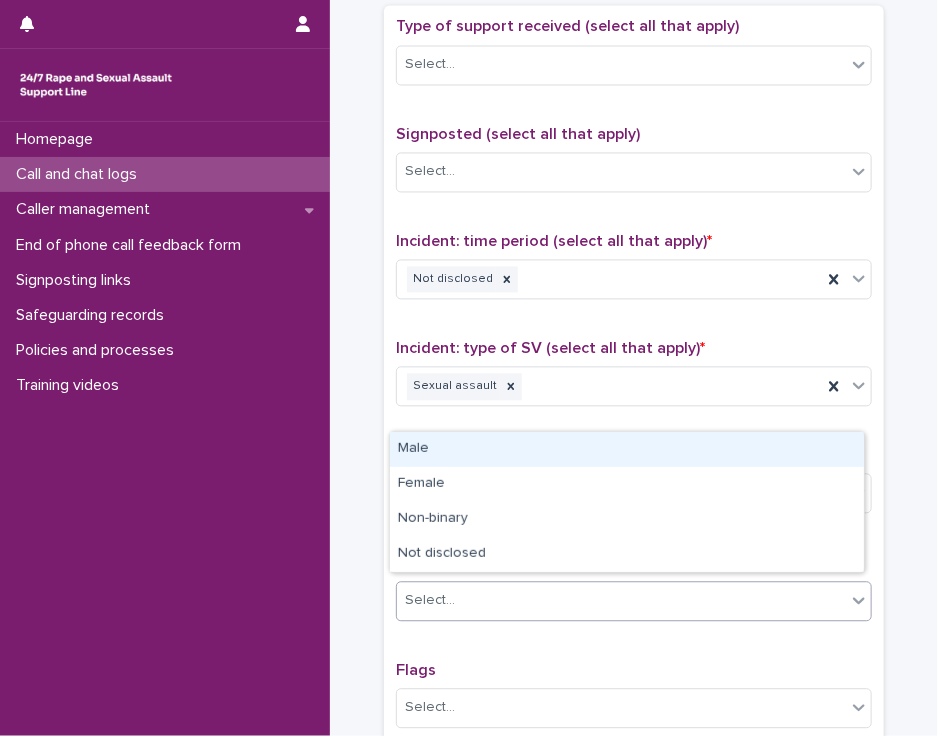 click on "Select..." at bounding box center (621, 601) 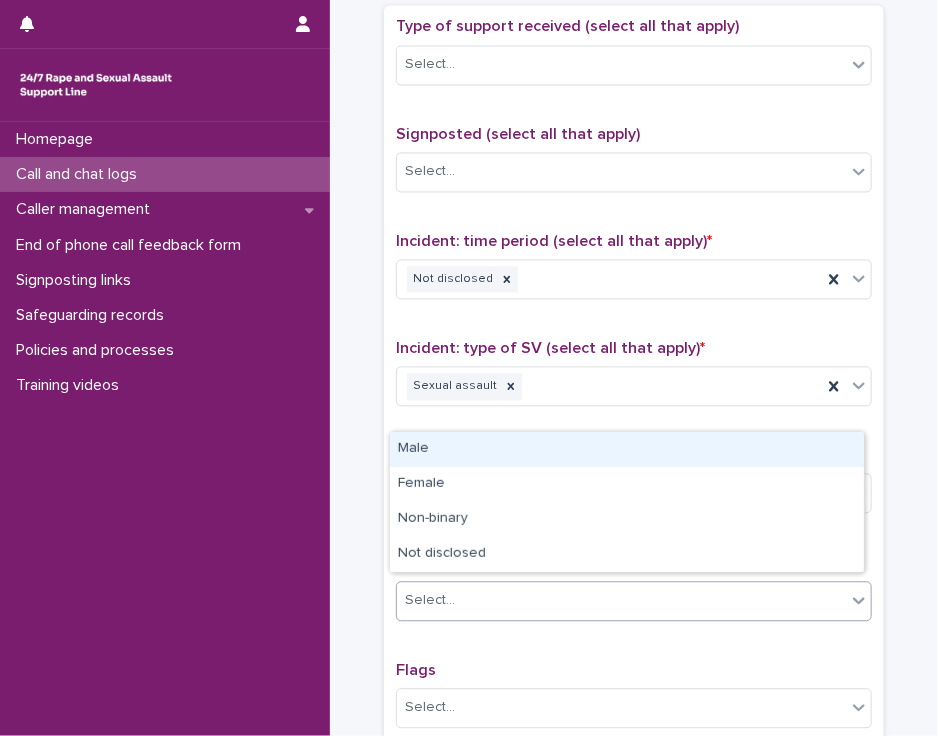 click on "Male" at bounding box center (627, 449) 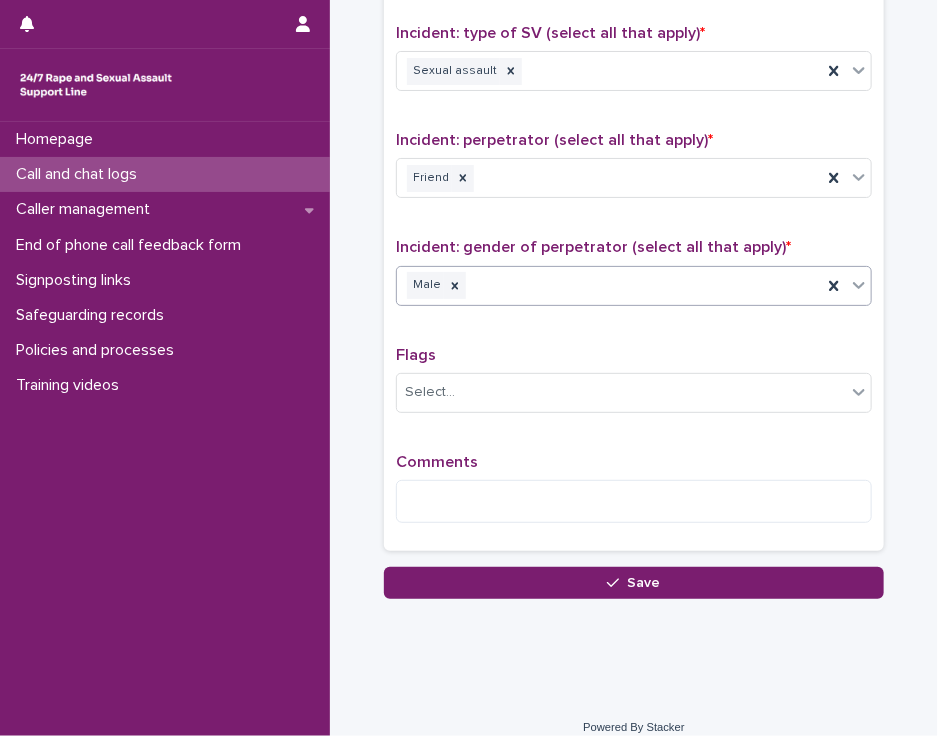 scroll, scrollTop: 1471, scrollLeft: 0, axis: vertical 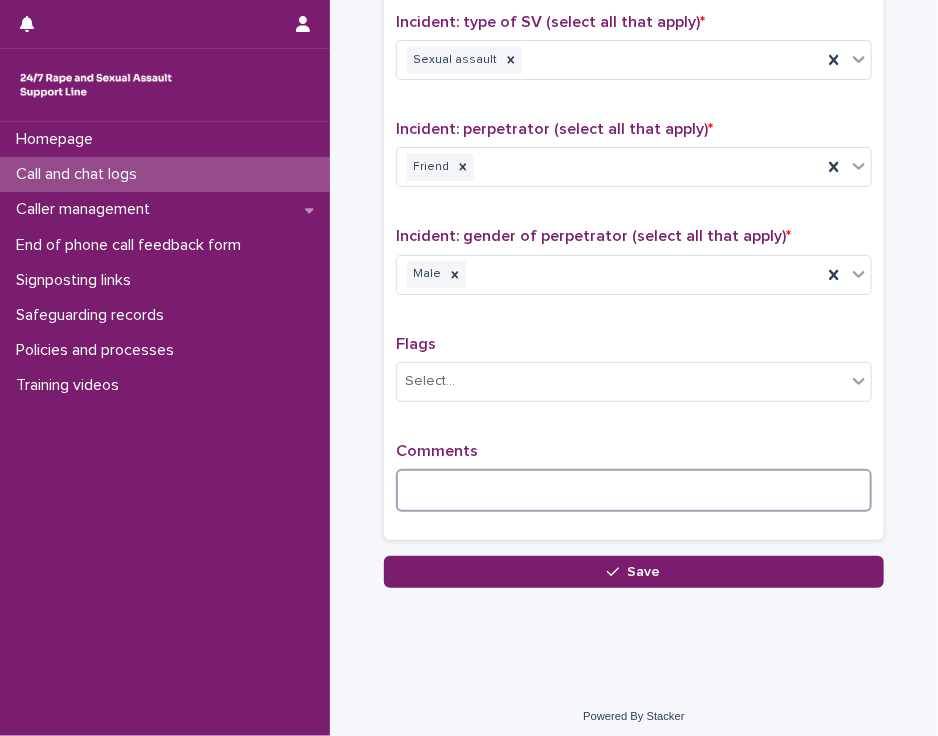 click at bounding box center (634, 490) 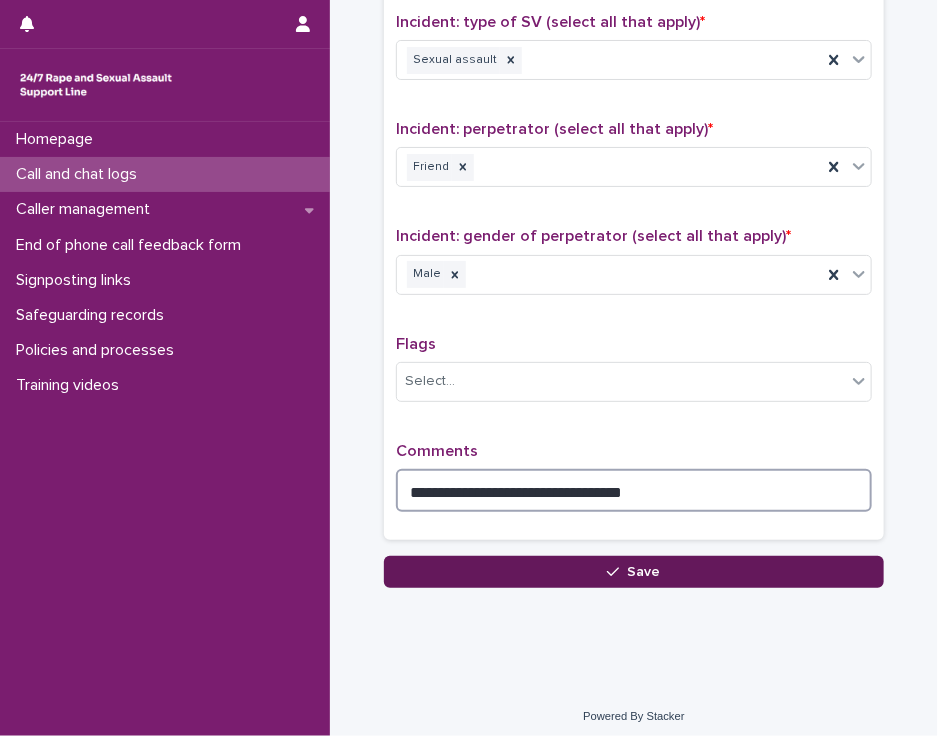 type on "**********" 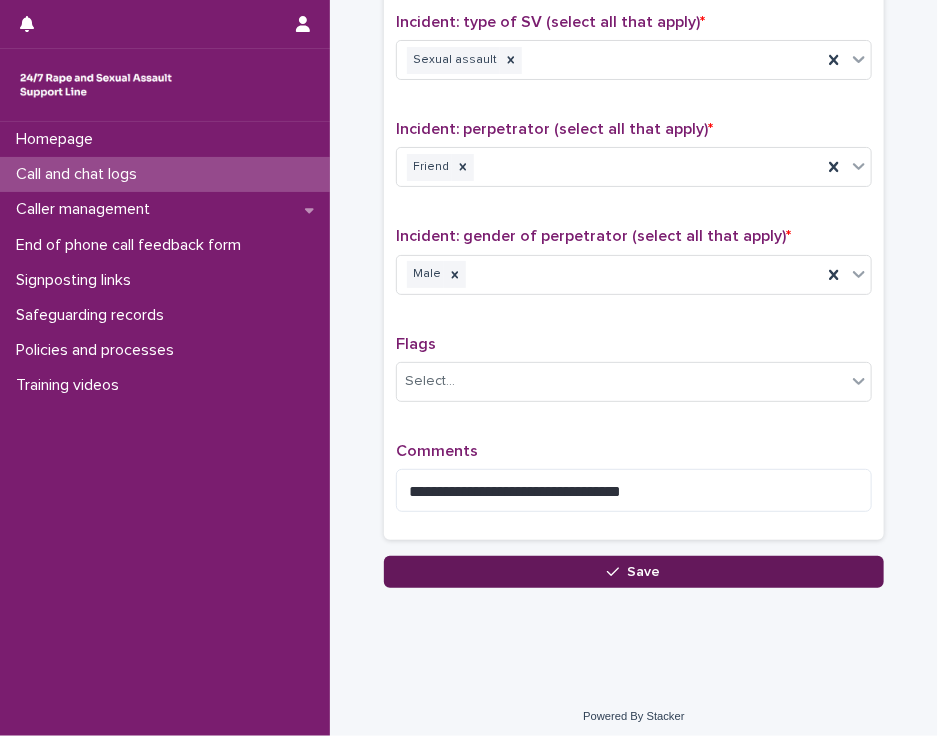click on "Save" at bounding box center (634, 572) 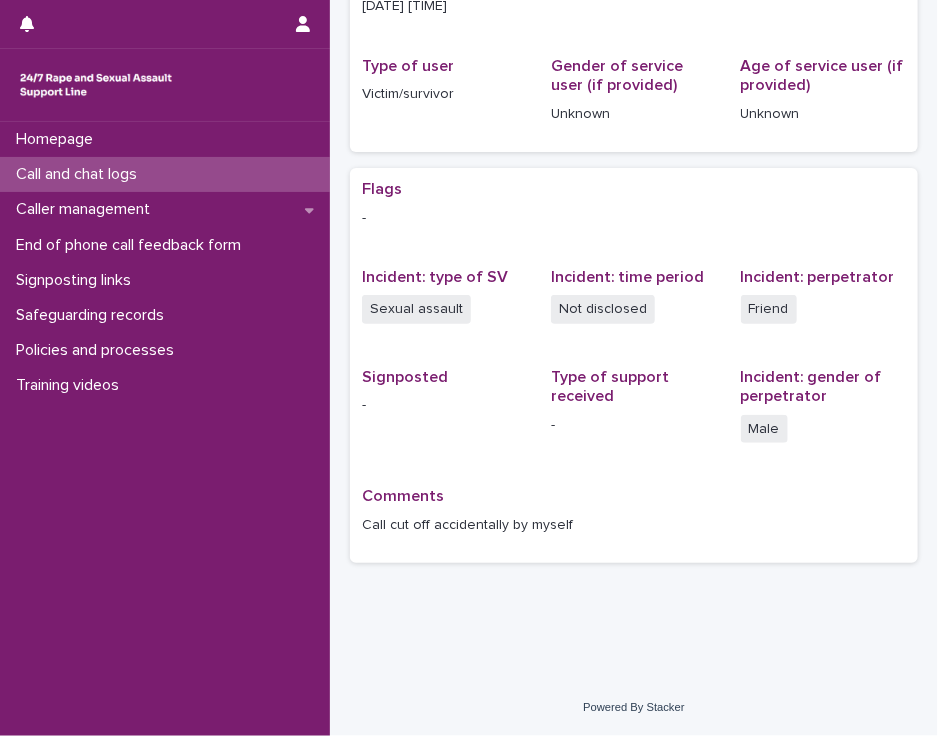 scroll, scrollTop: 0, scrollLeft: 0, axis: both 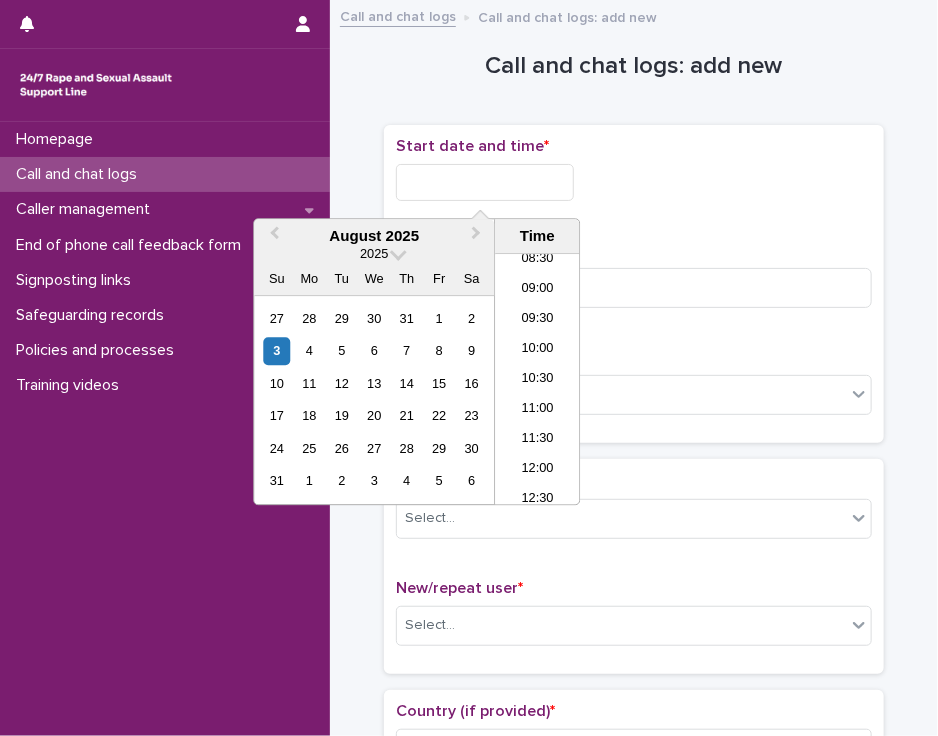 click at bounding box center [485, 182] 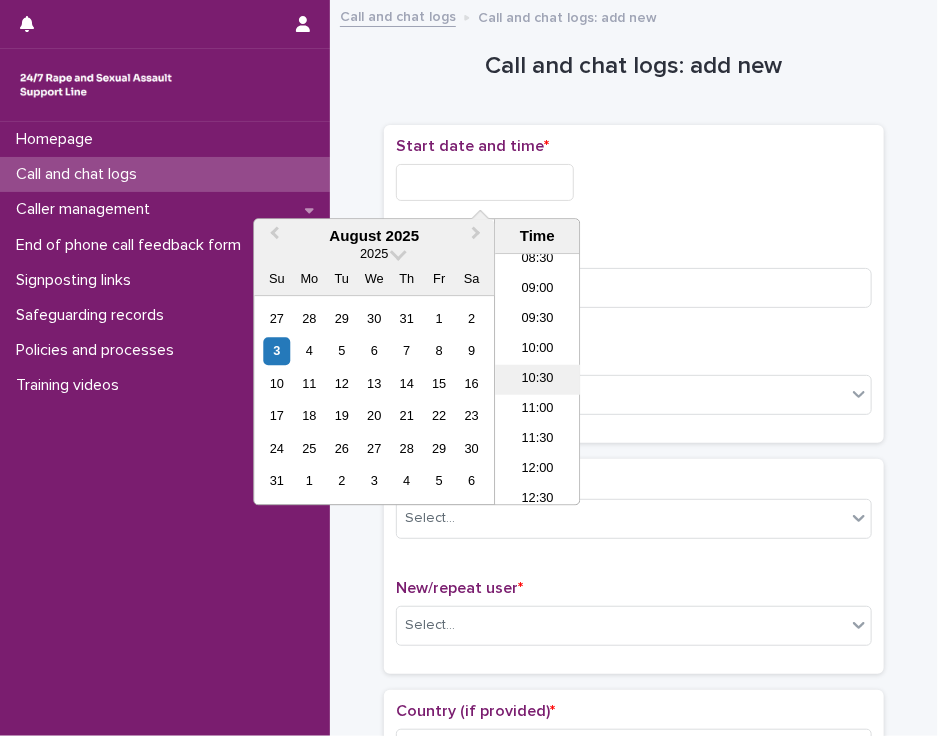 click on "10:30" at bounding box center [537, 380] 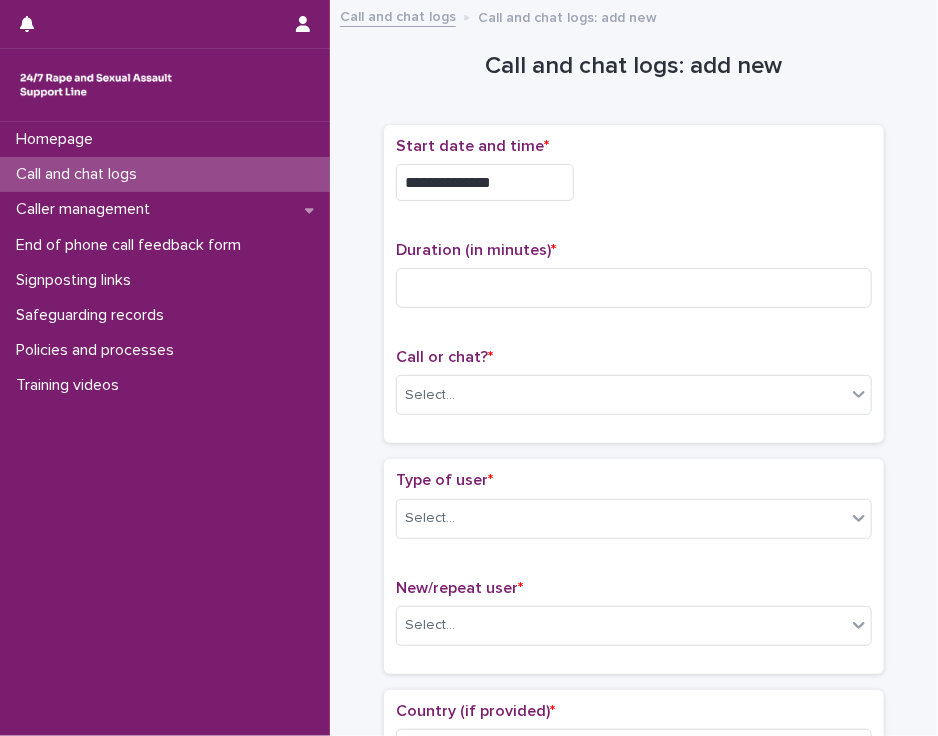 click on "**********" at bounding box center (485, 182) 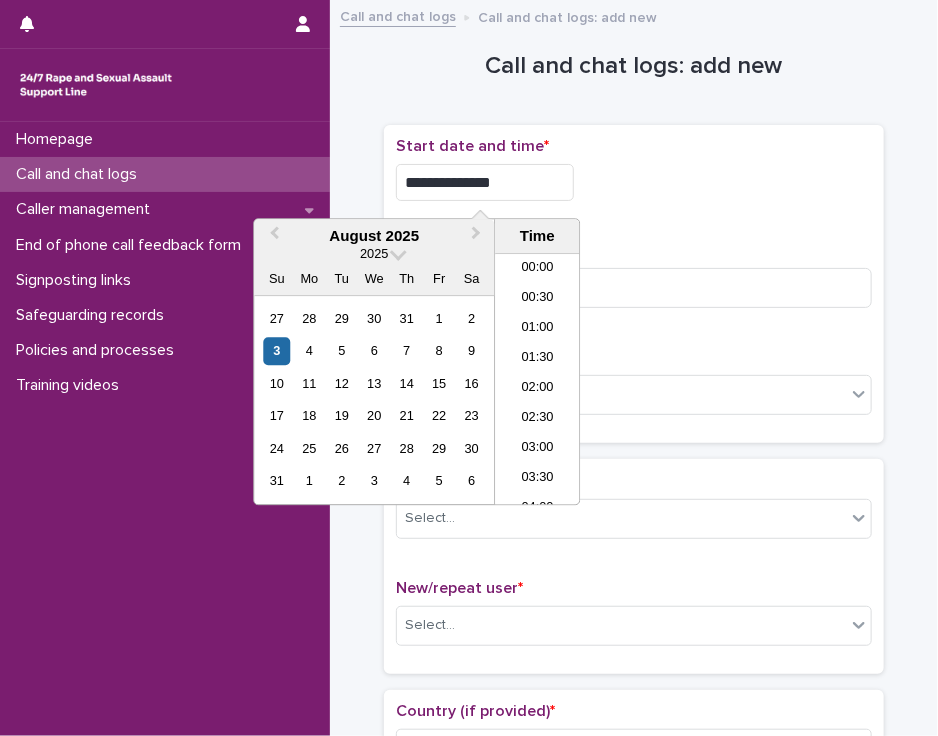 scroll, scrollTop: 520, scrollLeft: 0, axis: vertical 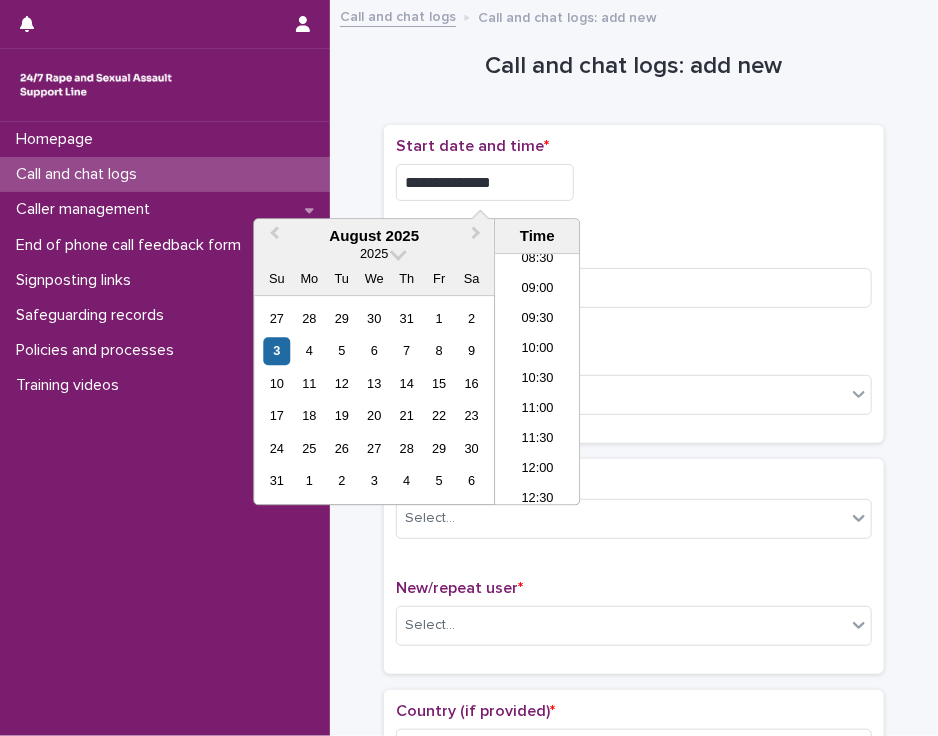 type on "**********" 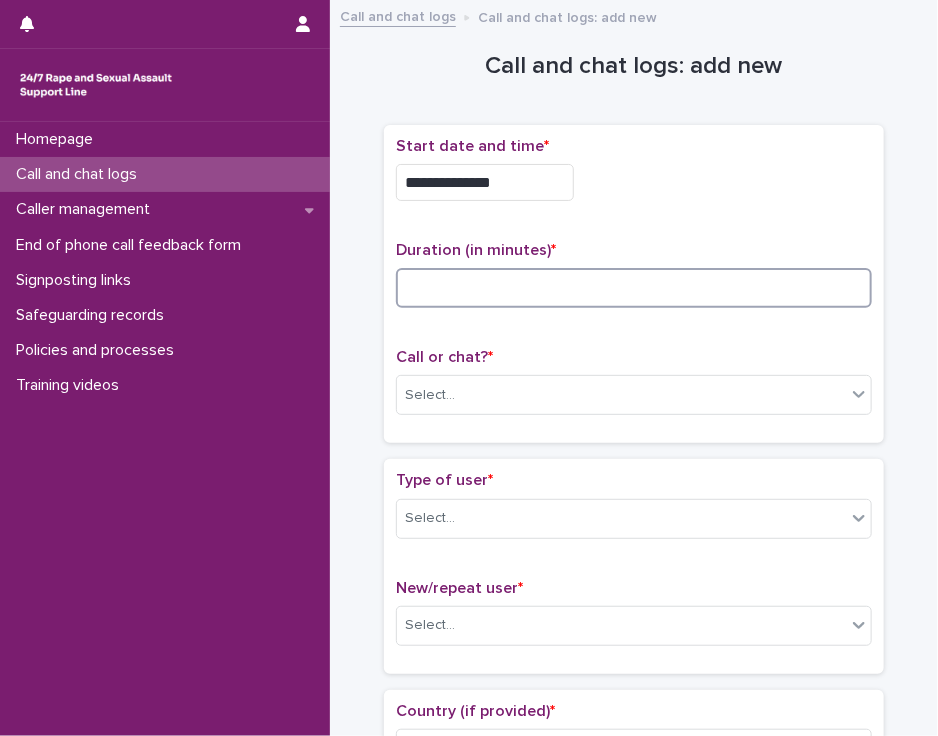 click at bounding box center [634, 288] 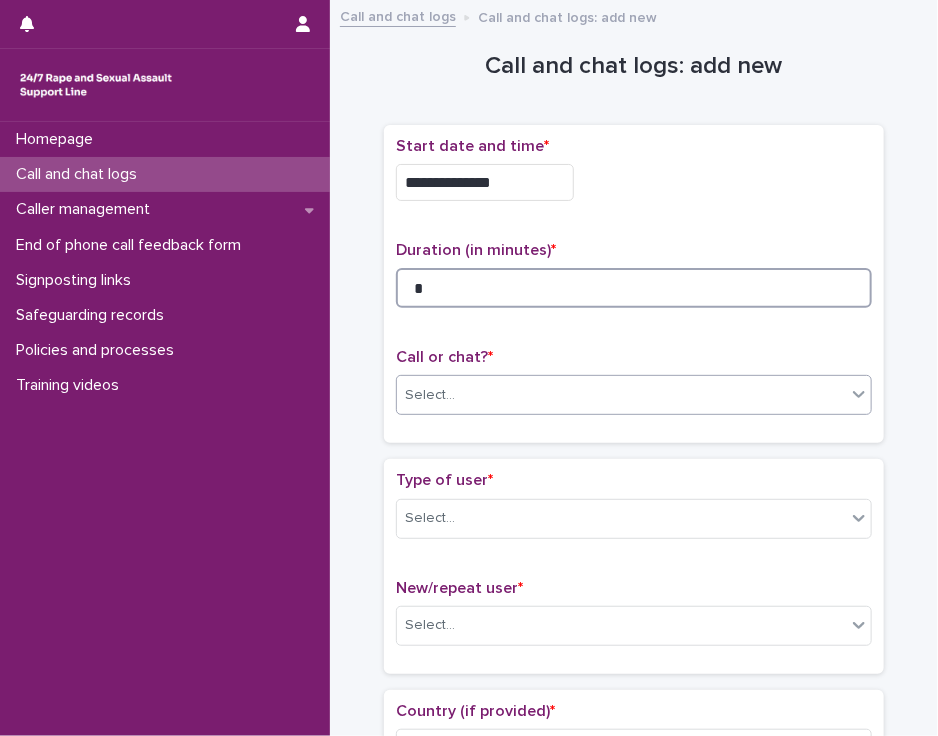 type on "*" 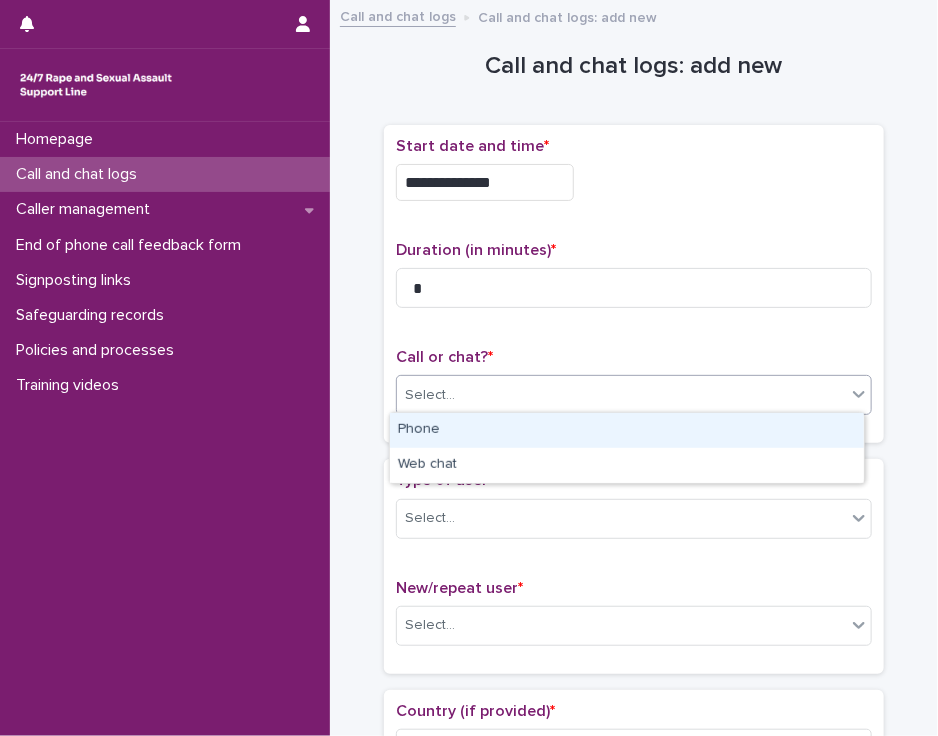 click on "Select..." at bounding box center [621, 395] 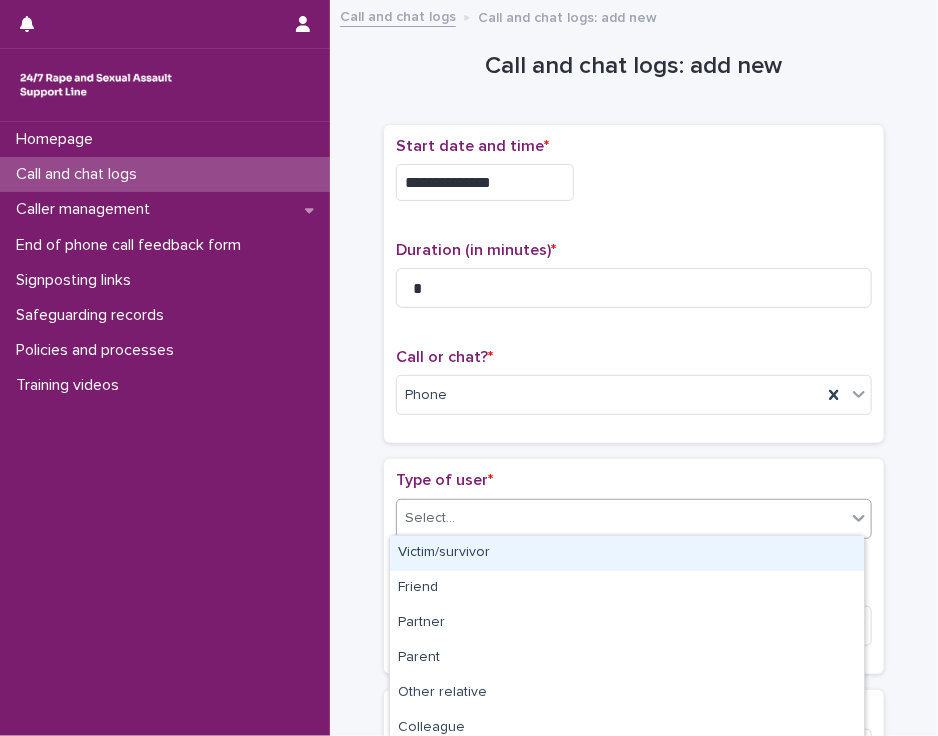 click on "Select..." at bounding box center (621, 518) 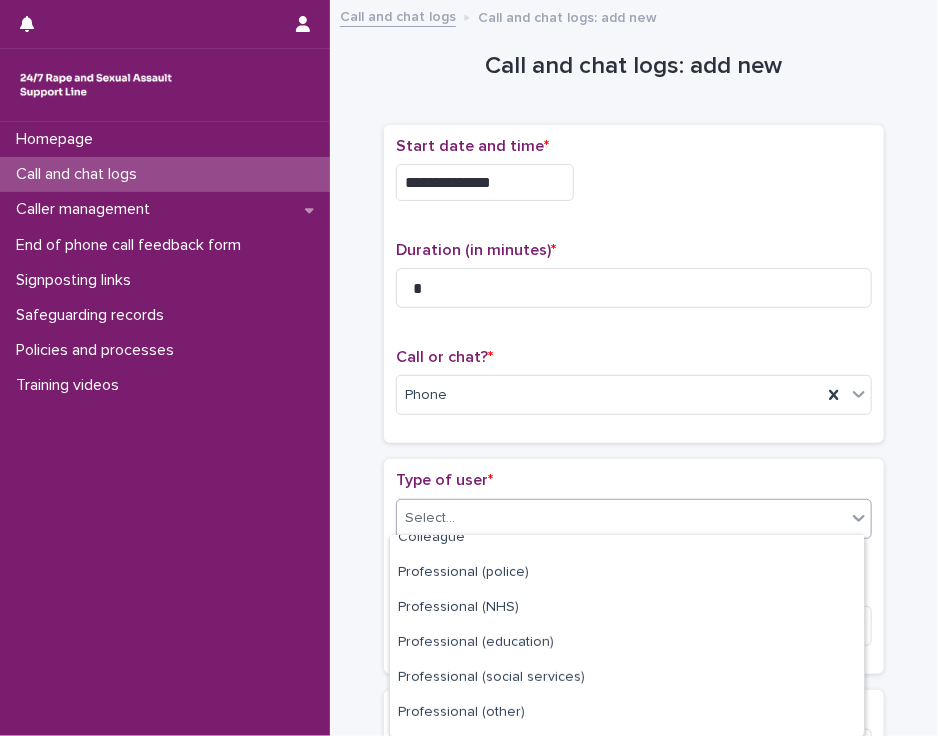 scroll, scrollTop: 323, scrollLeft: 0, axis: vertical 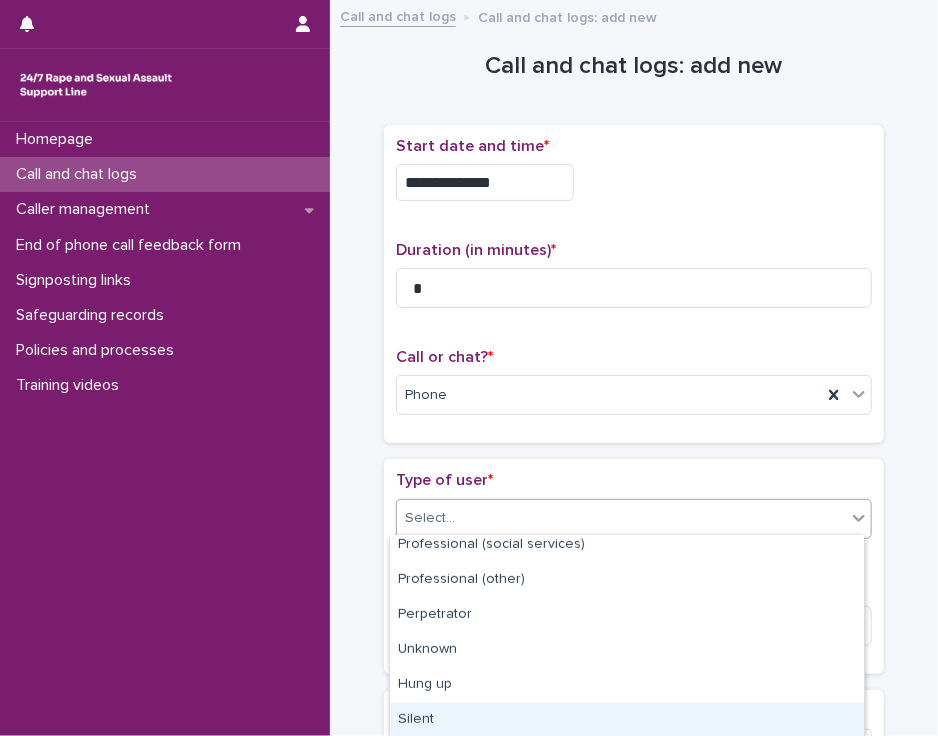 click on "Silent" at bounding box center (627, 720) 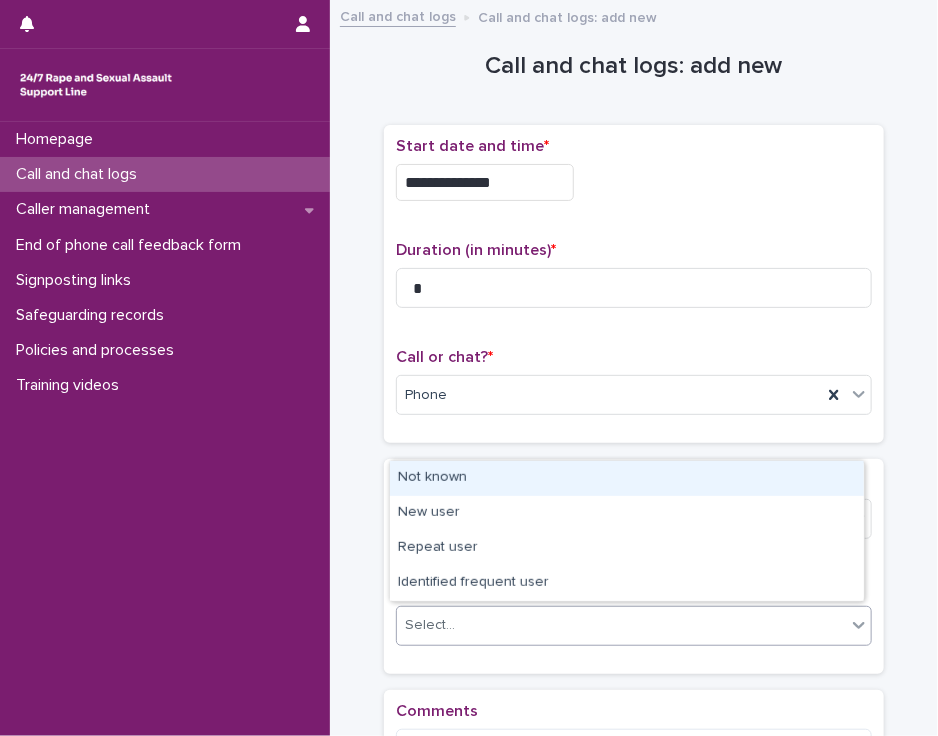 click 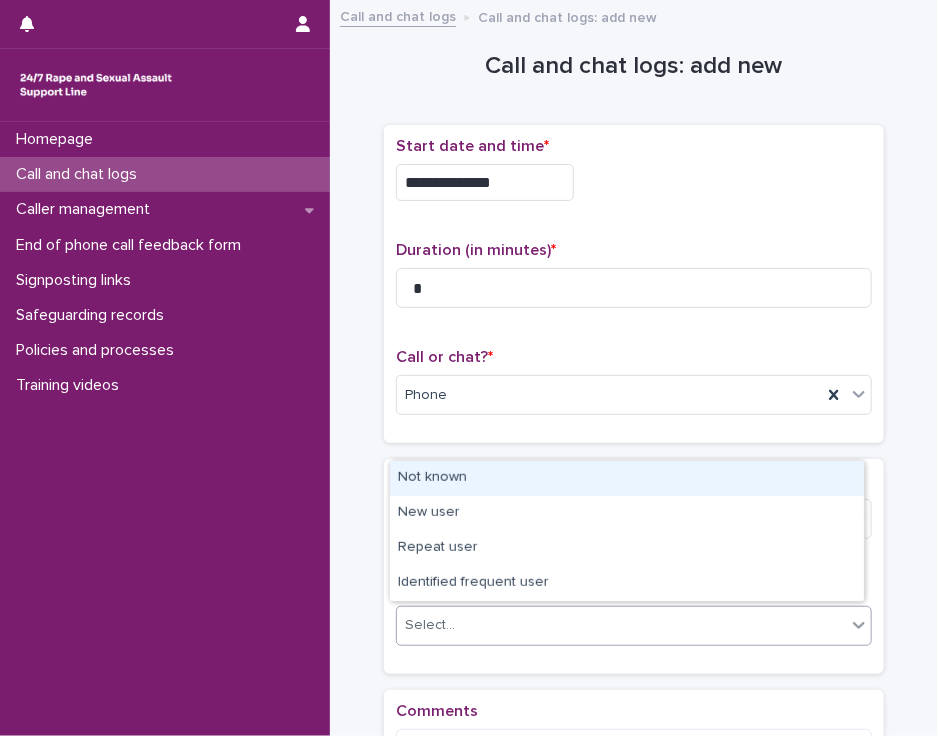 click on "Not known" at bounding box center [627, 478] 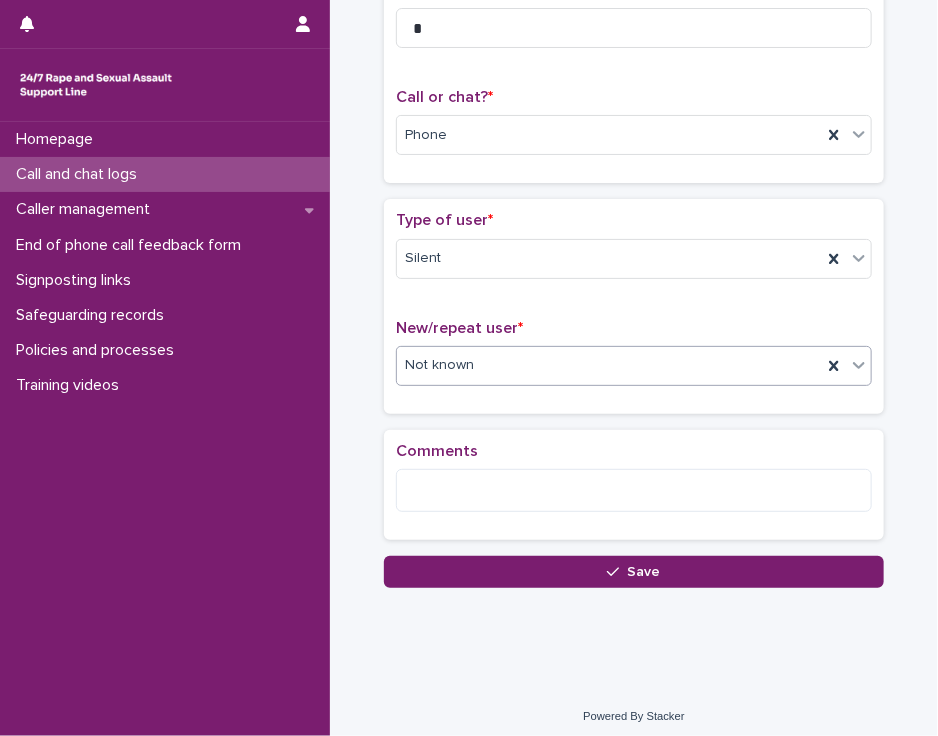 scroll, scrollTop: 264, scrollLeft: 0, axis: vertical 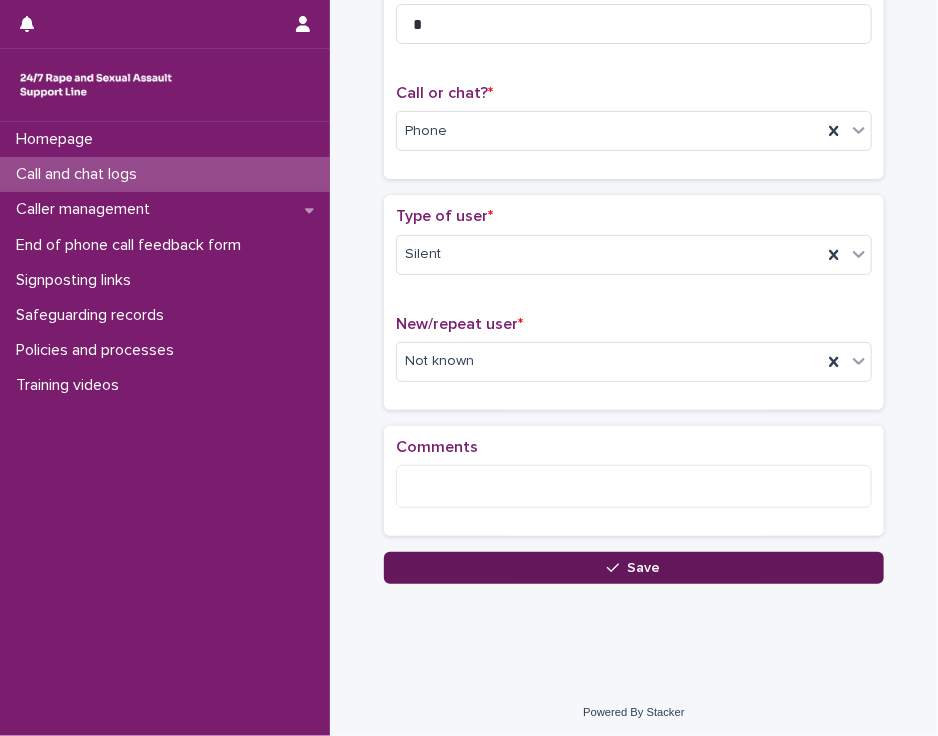 click on "Save" at bounding box center [634, 568] 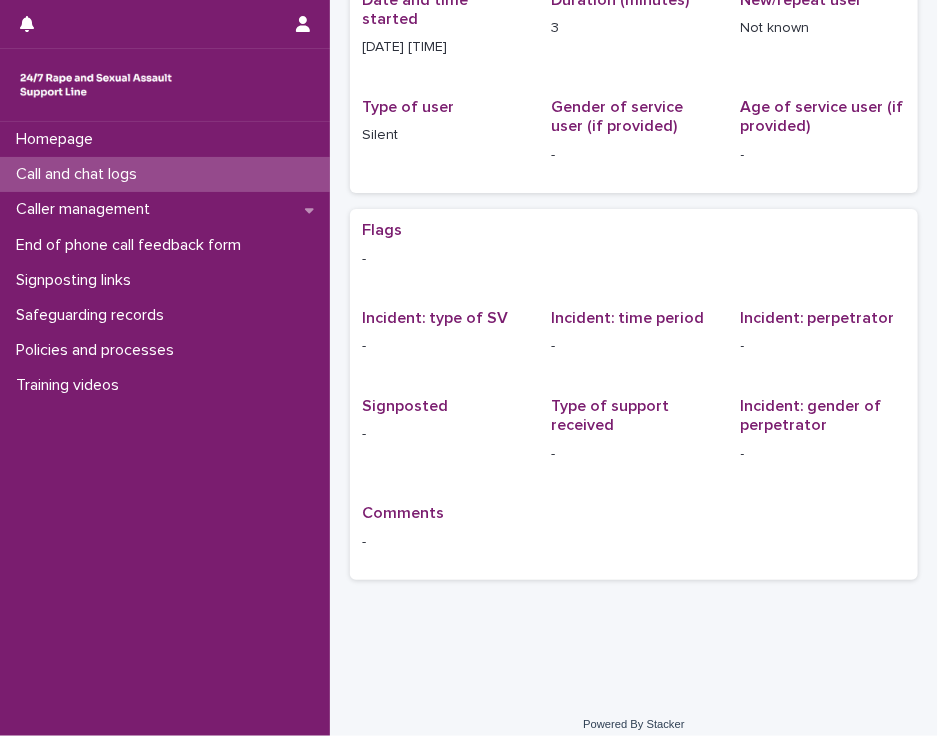 scroll, scrollTop: 0, scrollLeft: 0, axis: both 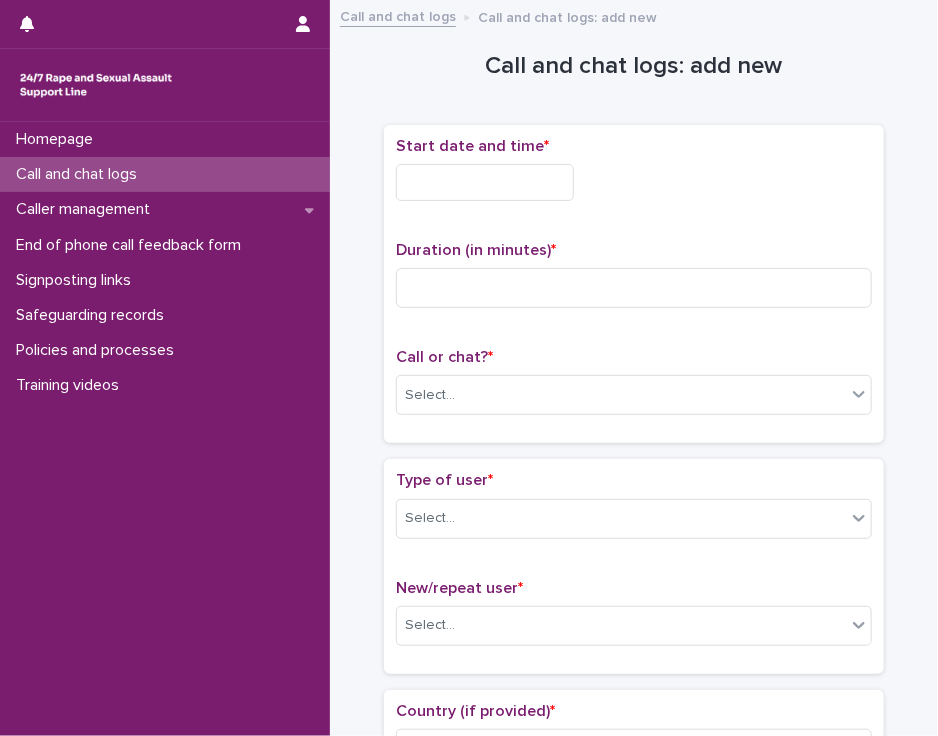 click at bounding box center (485, 182) 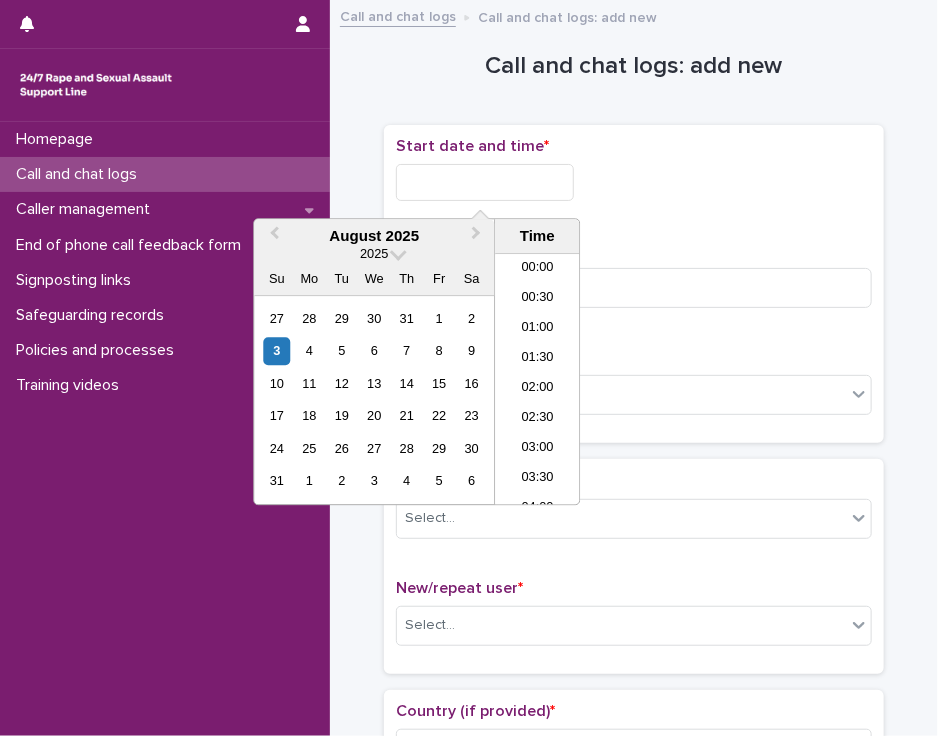 scroll, scrollTop: 520, scrollLeft: 0, axis: vertical 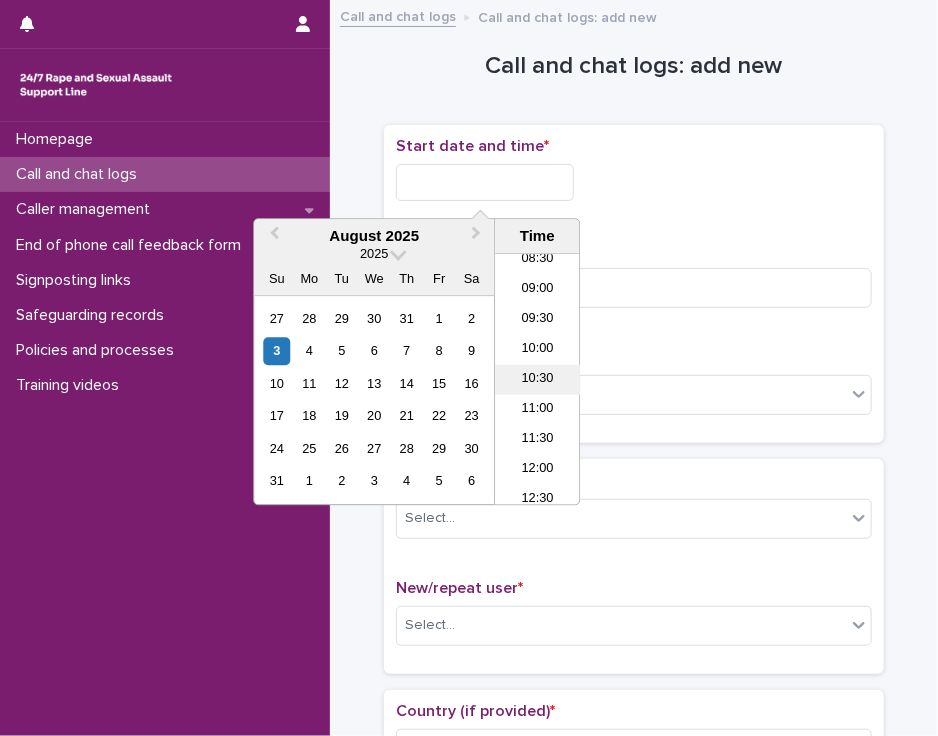 click on "10:30" at bounding box center [537, 380] 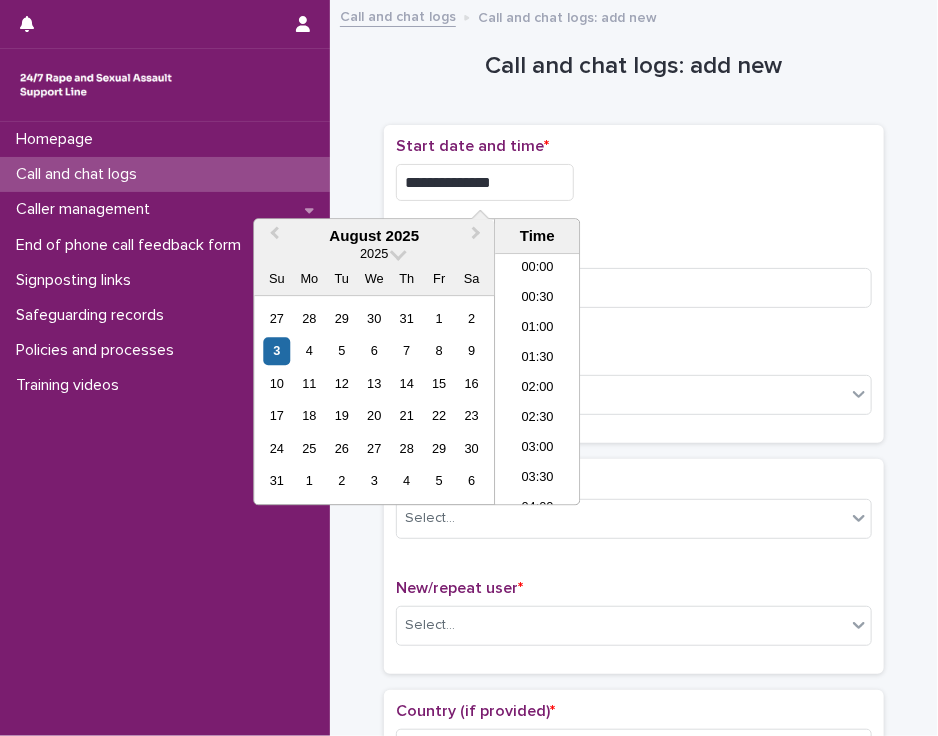 scroll, scrollTop: 520, scrollLeft: 0, axis: vertical 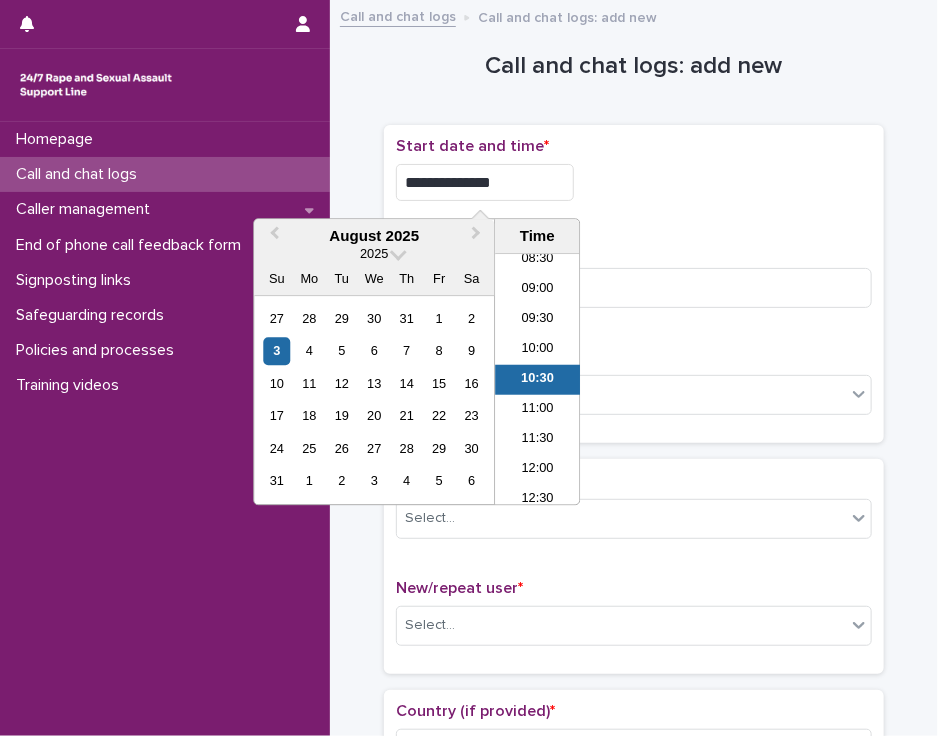 click on "**********" at bounding box center [485, 182] 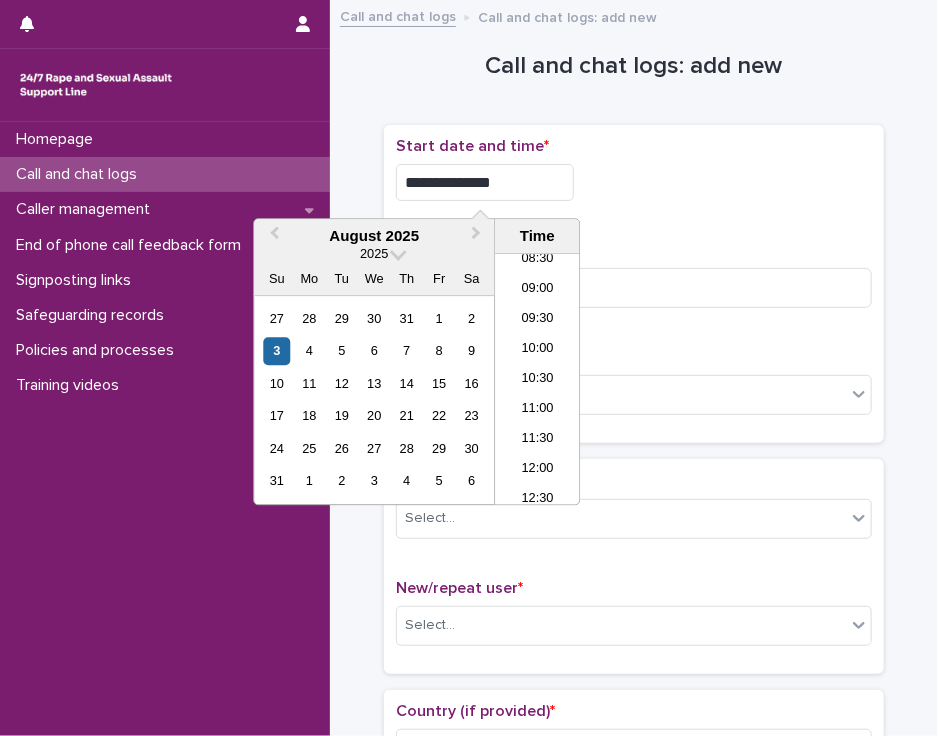 type on "**********" 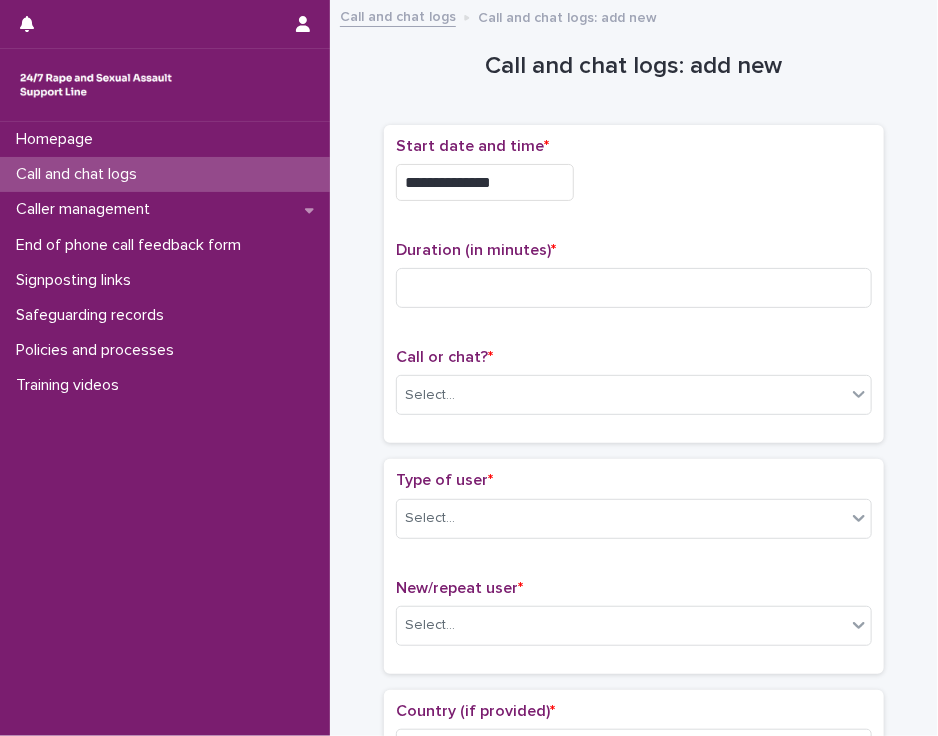 click on "**********" at bounding box center (634, 182) 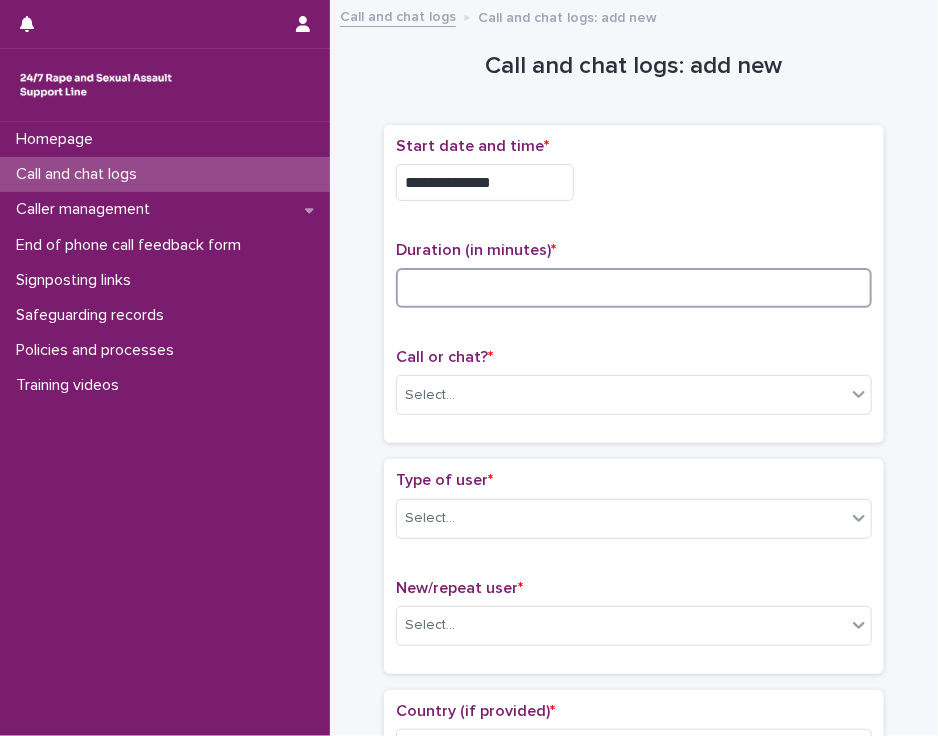 click at bounding box center [634, 288] 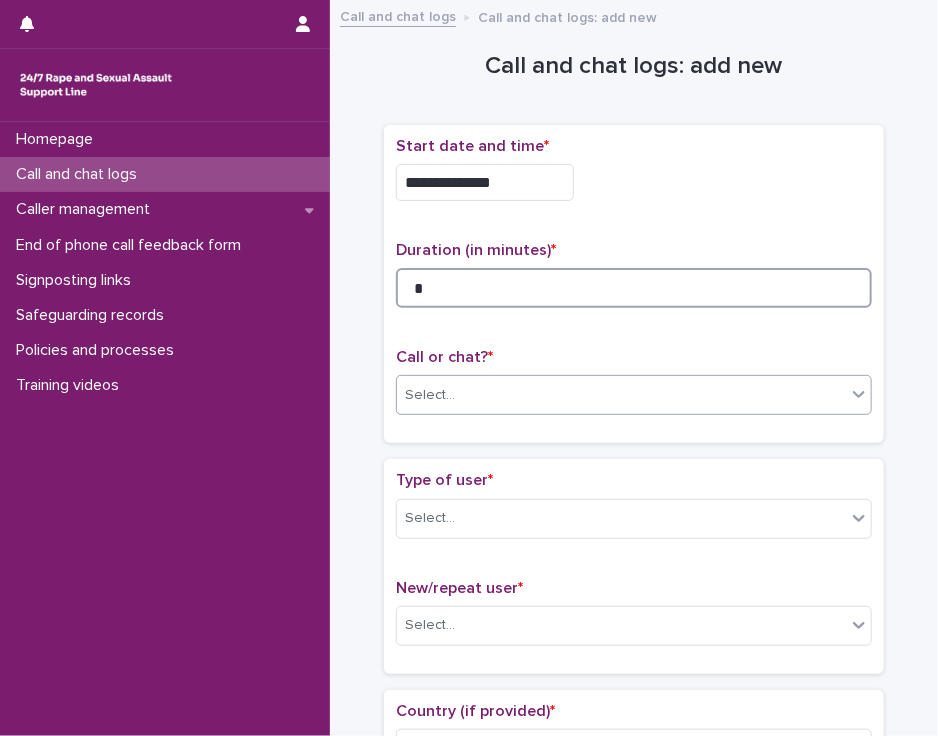type on "*" 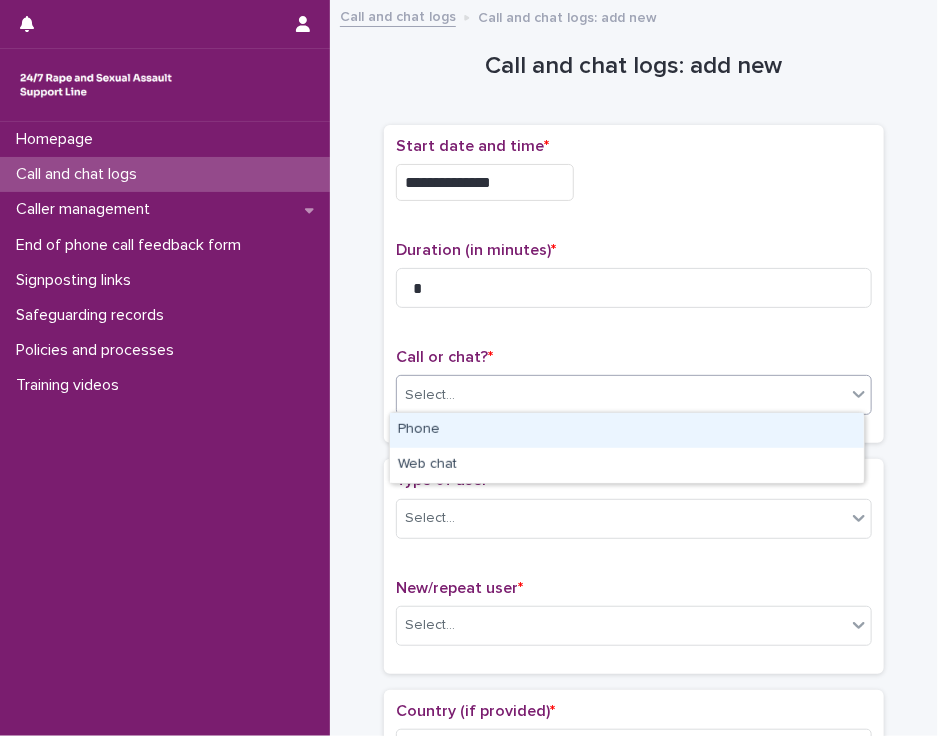 click on "Select..." at bounding box center [621, 395] 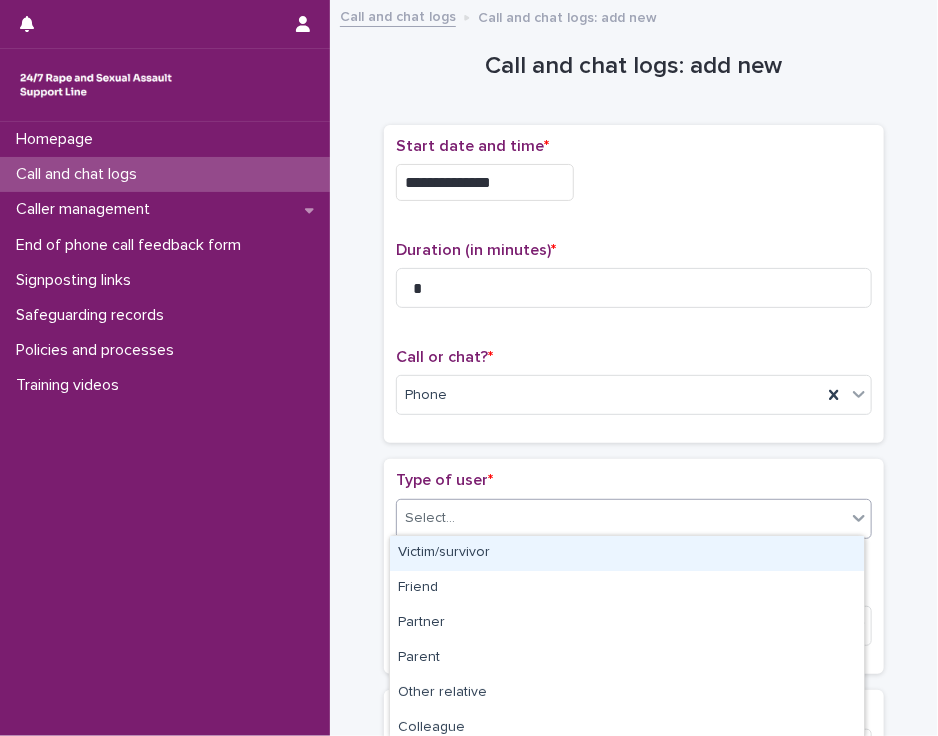 click on "Select..." at bounding box center [621, 518] 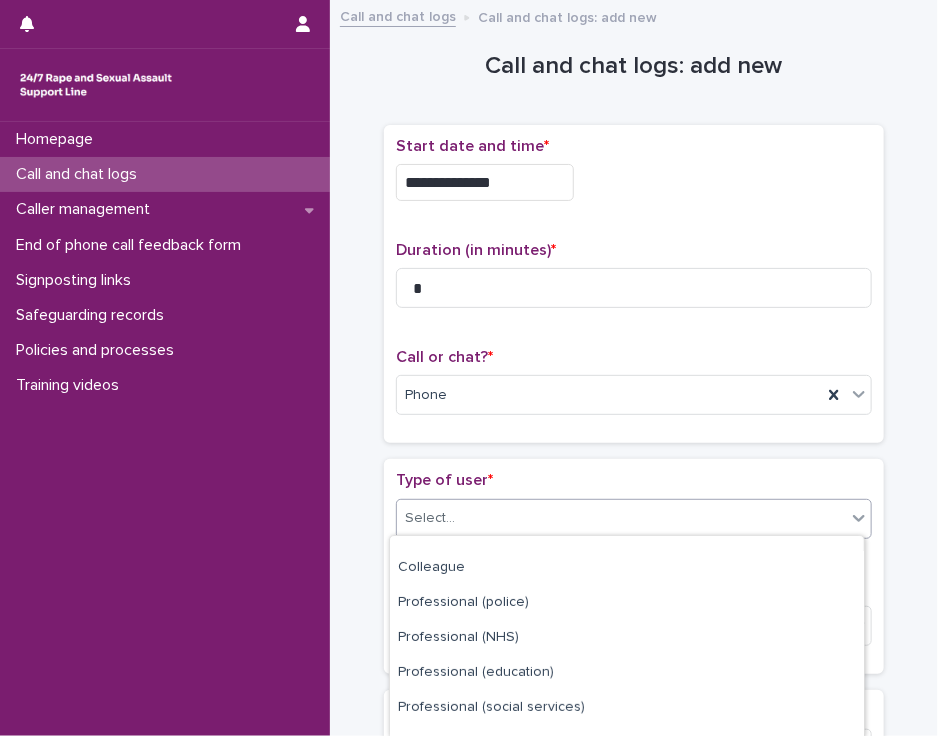 scroll, scrollTop: 323, scrollLeft: 0, axis: vertical 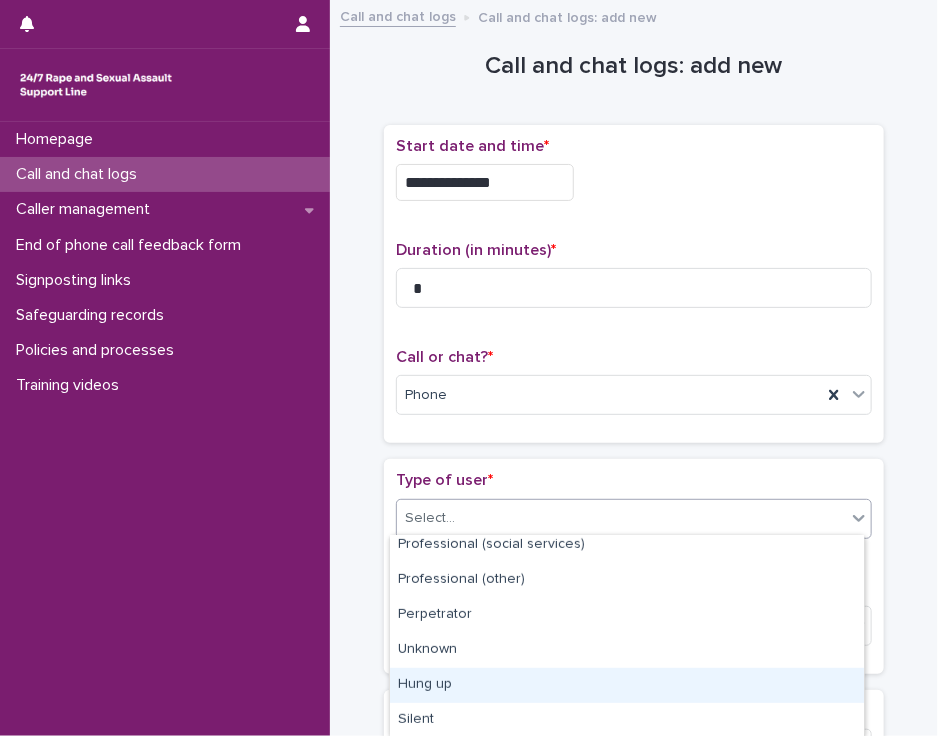 click on "Hung up" at bounding box center [627, 685] 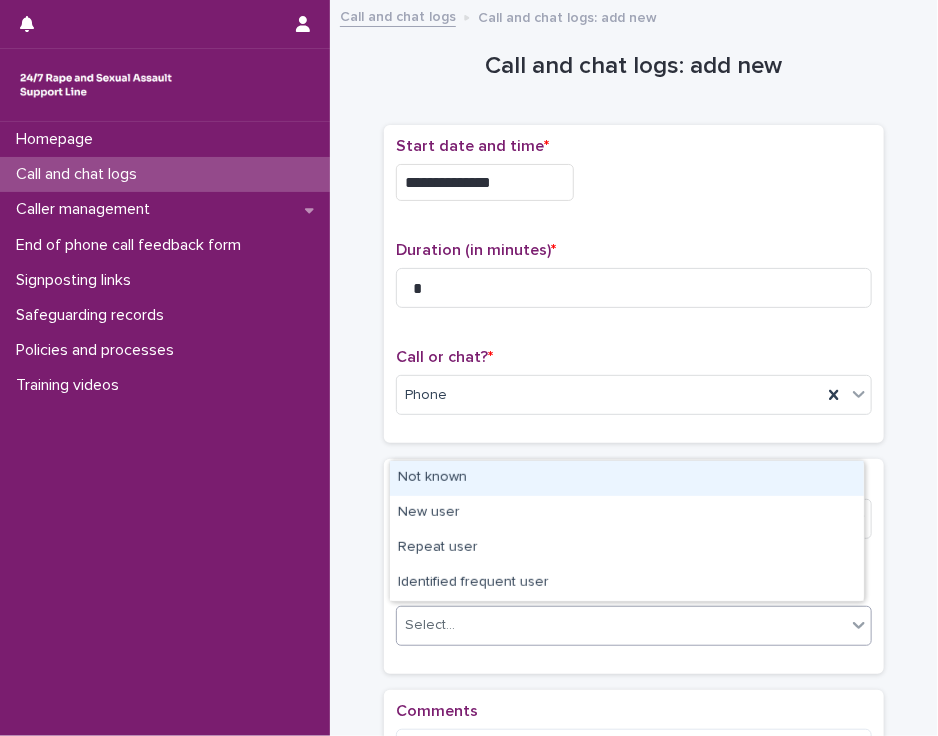 click on "Select..." at bounding box center [621, 625] 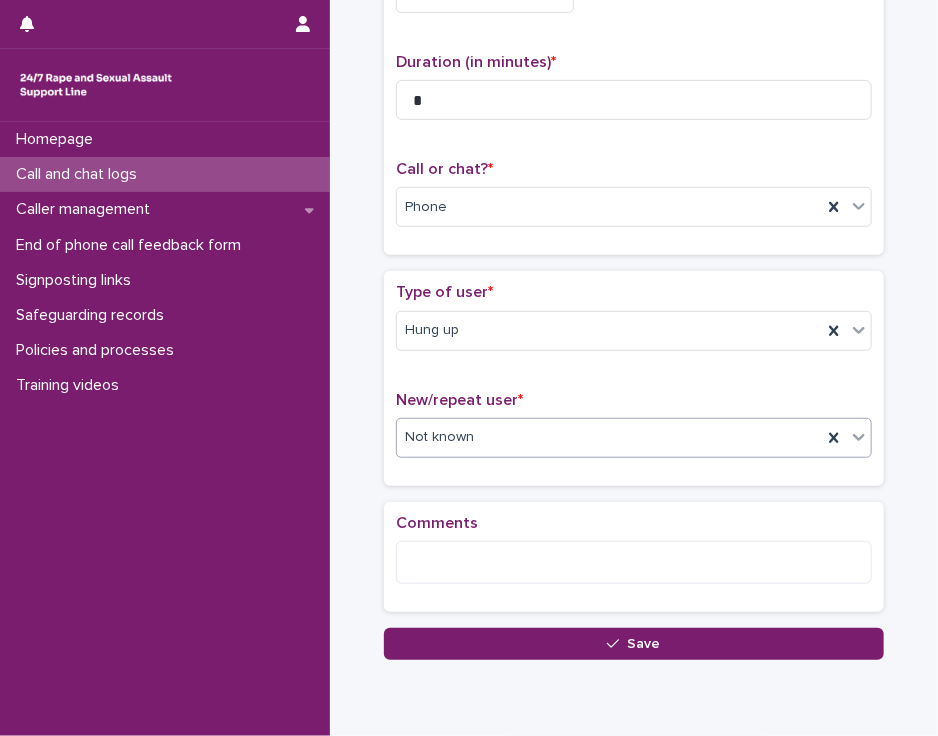 scroll, scrollTop: 264, scrollLeft: 0, axis: vertical 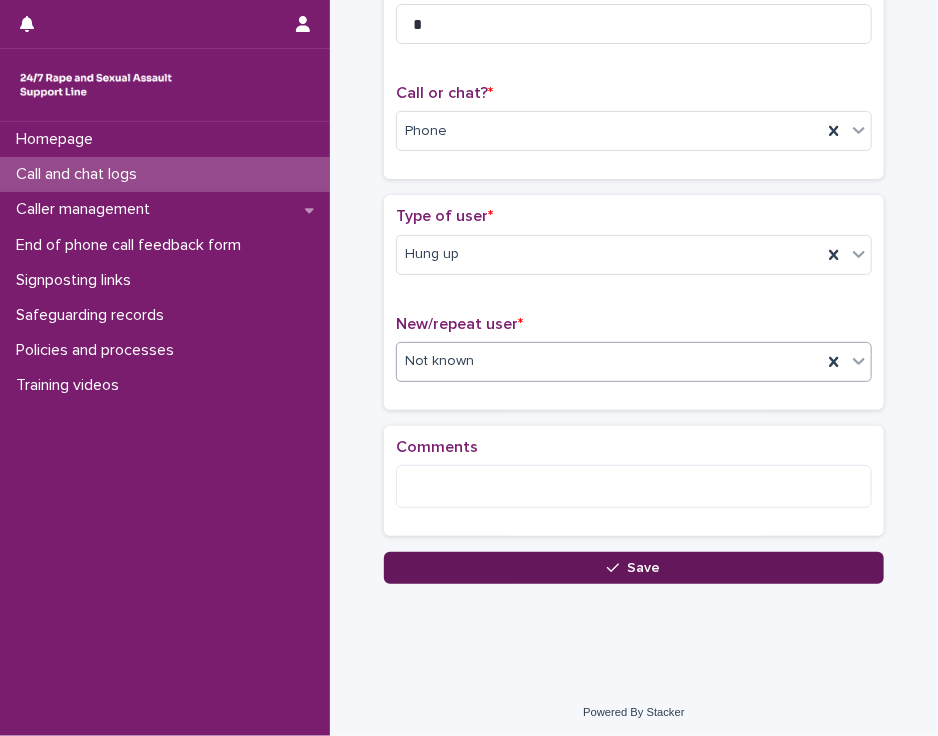 click on "Save" at bounding box center (634, 568) 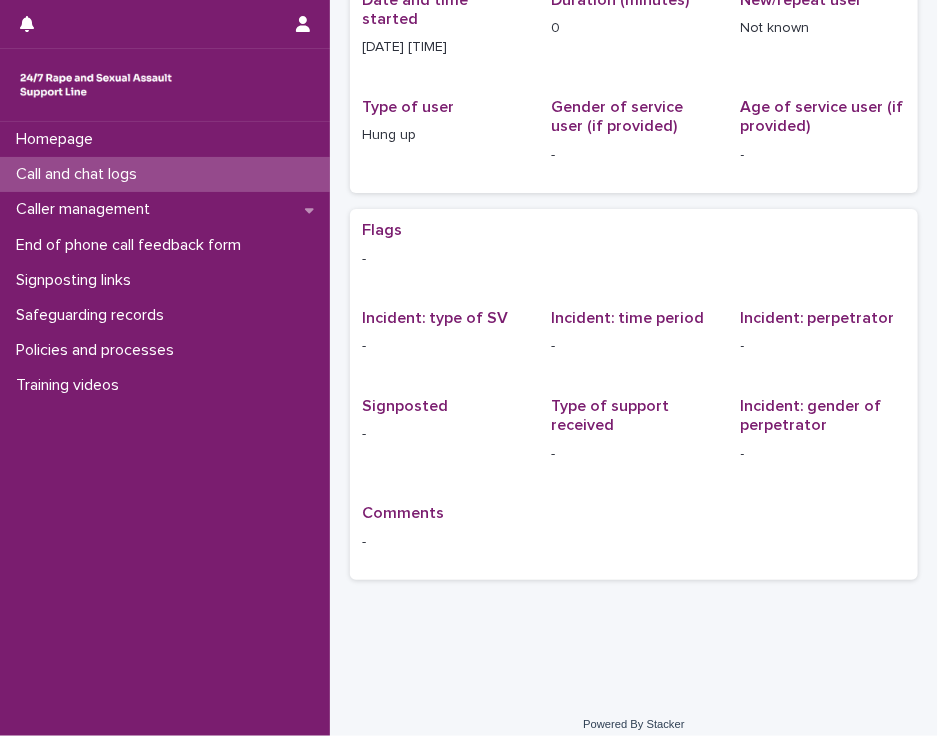 scroll, scrollTop: 0, scrollLeft: 0, axis: both 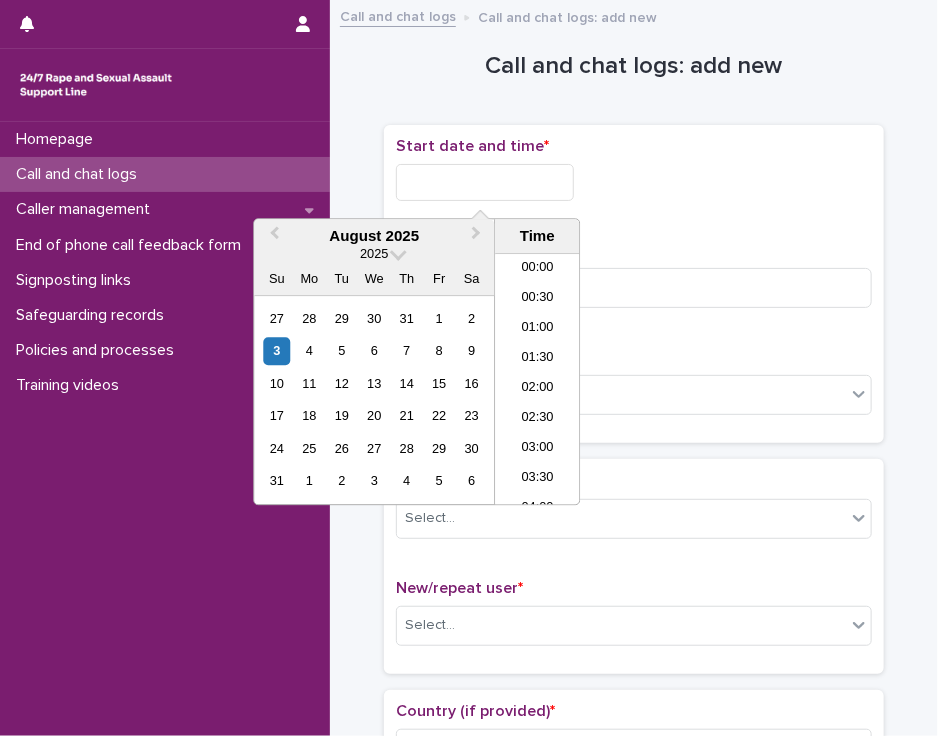click at bounding box center [485, 182] 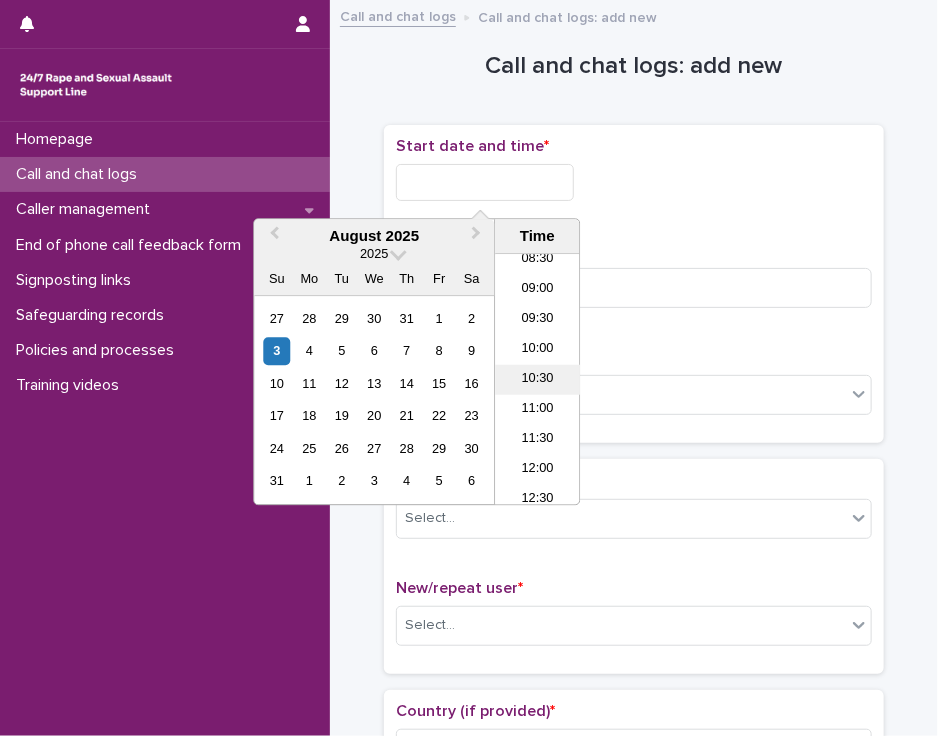 click on "10:30" at bounding box center [537, 380] 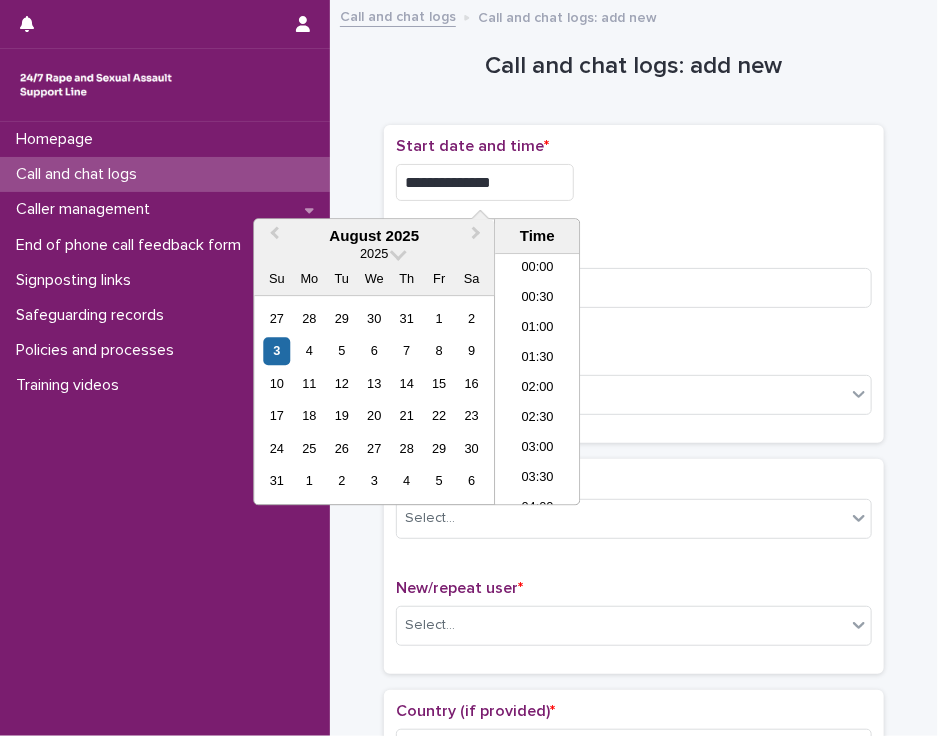 scroll, scrollTop: 520, scrollLeft: 0, axis: vertical 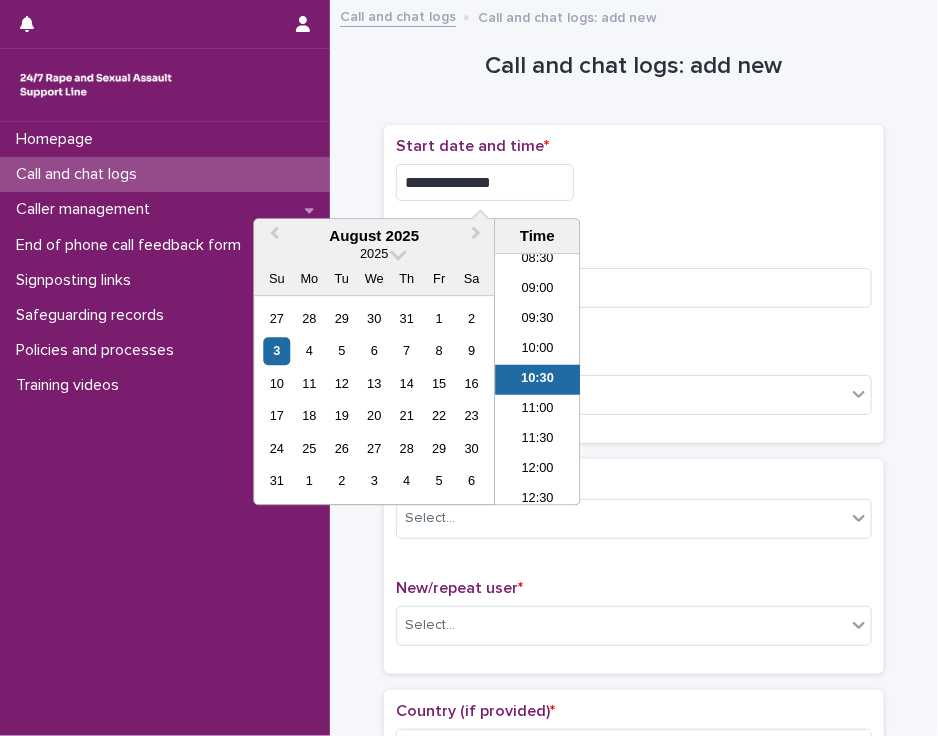 click on "**********" at bounding box center (485, 182) 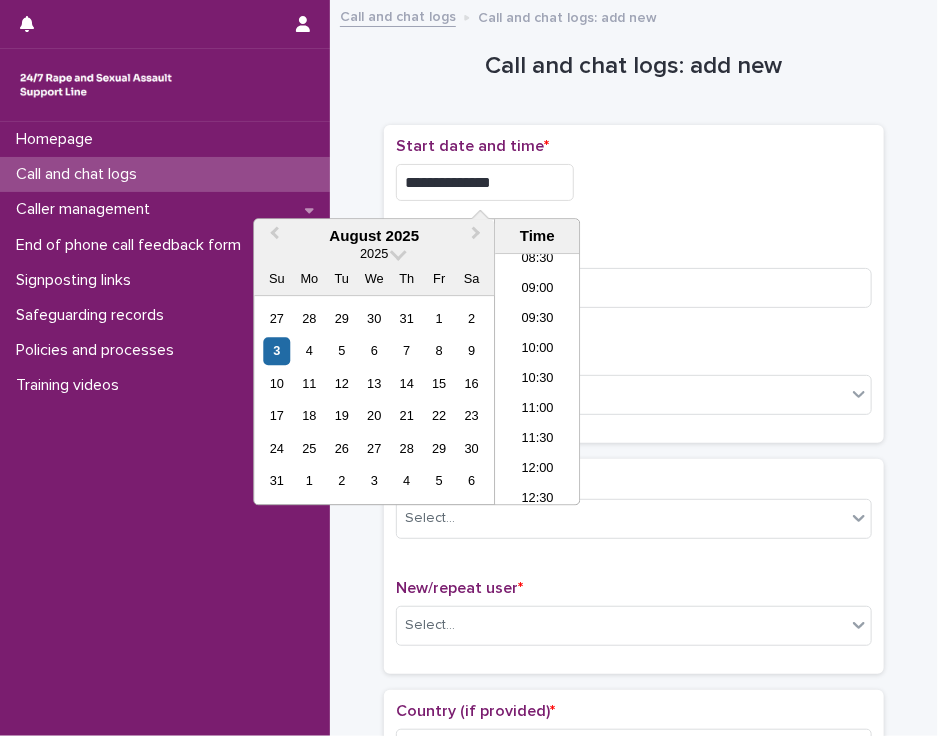 type on "**********" 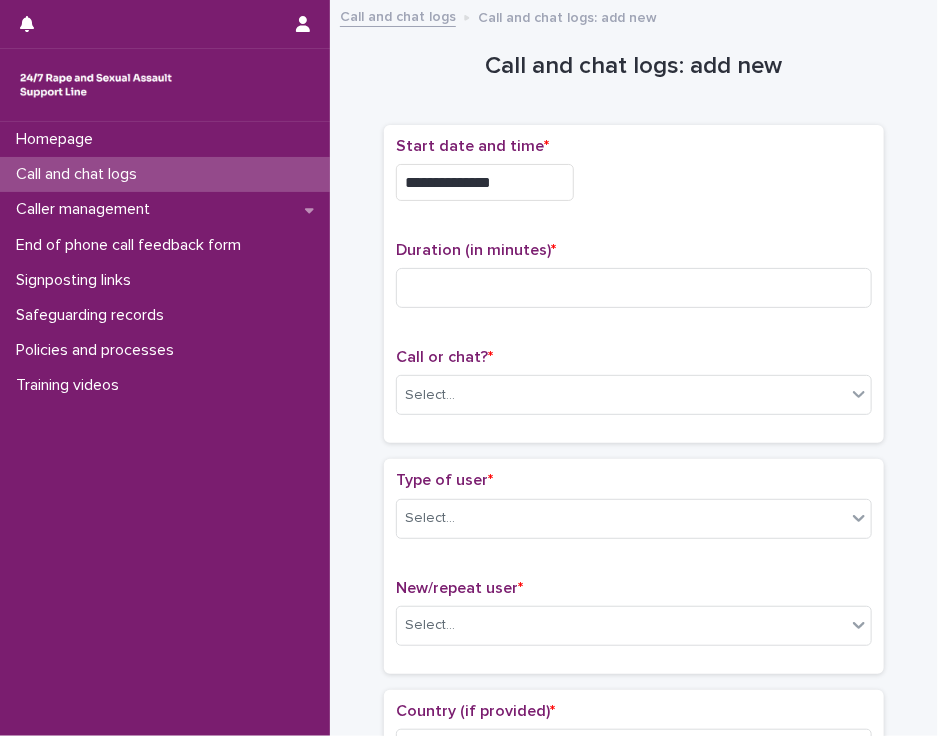 click on "**********" at bounding box center (634, 182) 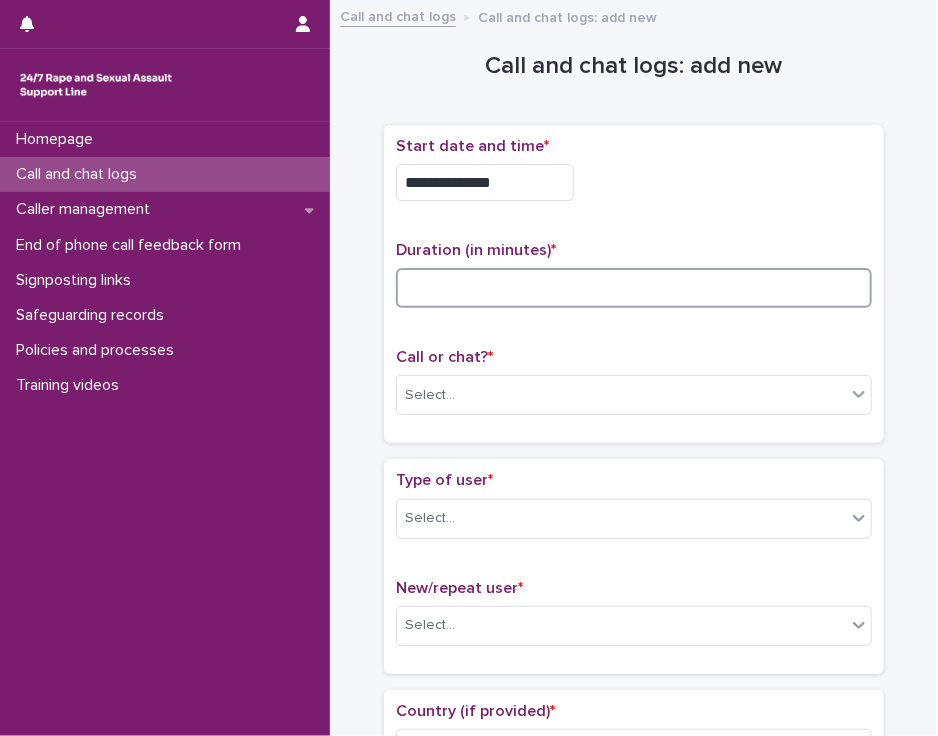 click at bounding box center [634, 288] 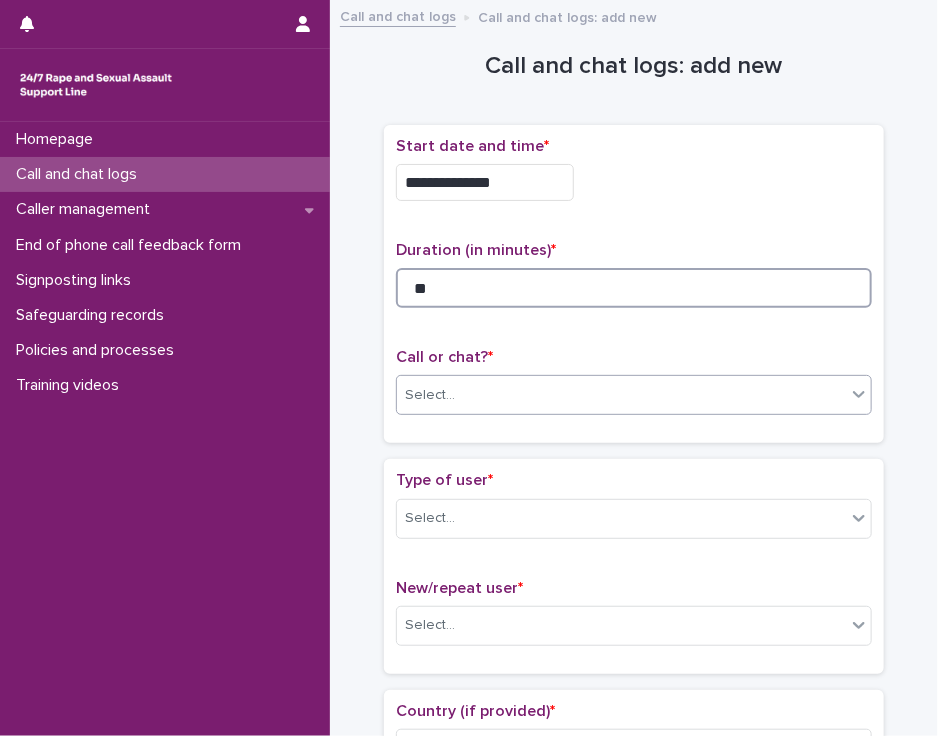 type on "**" 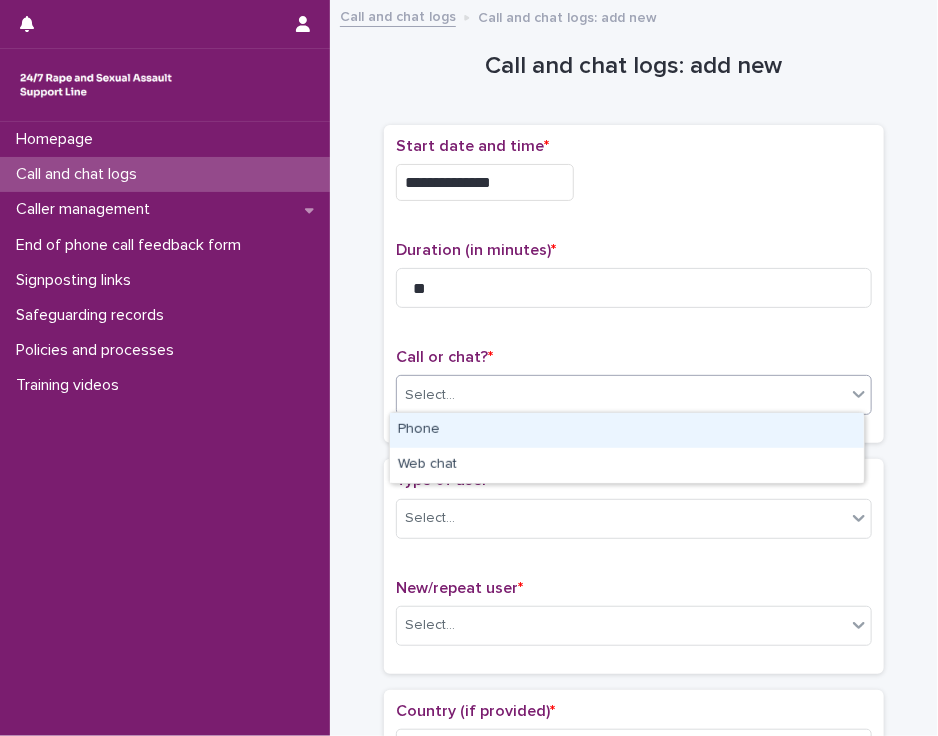click on "Select..." at bounding box center (621, 395) 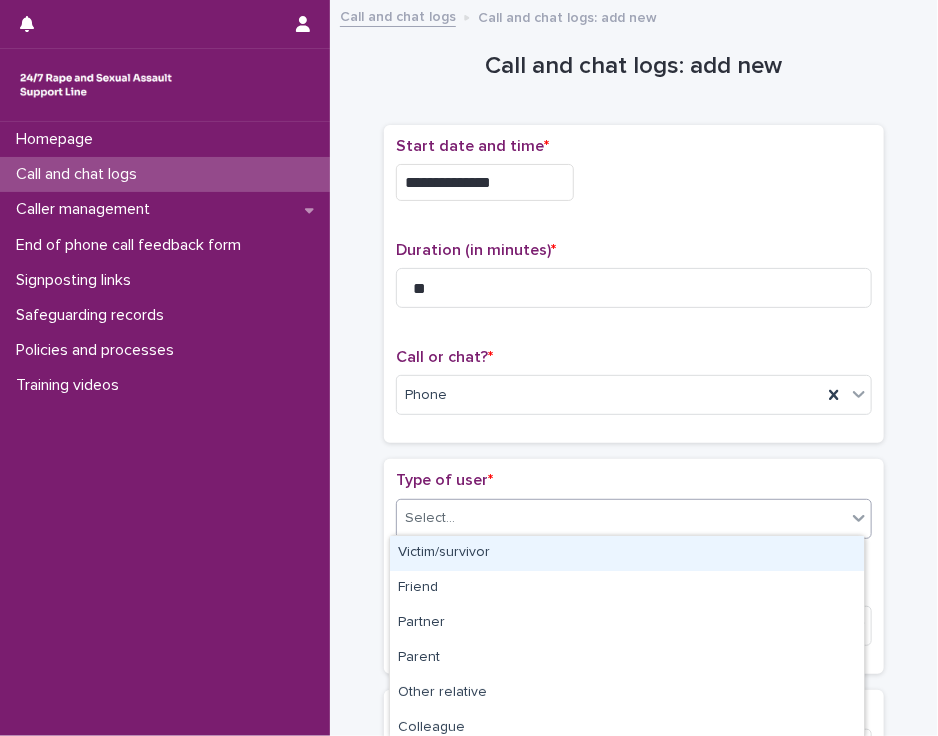 click on "Select..." at bounding box center [621, 518] 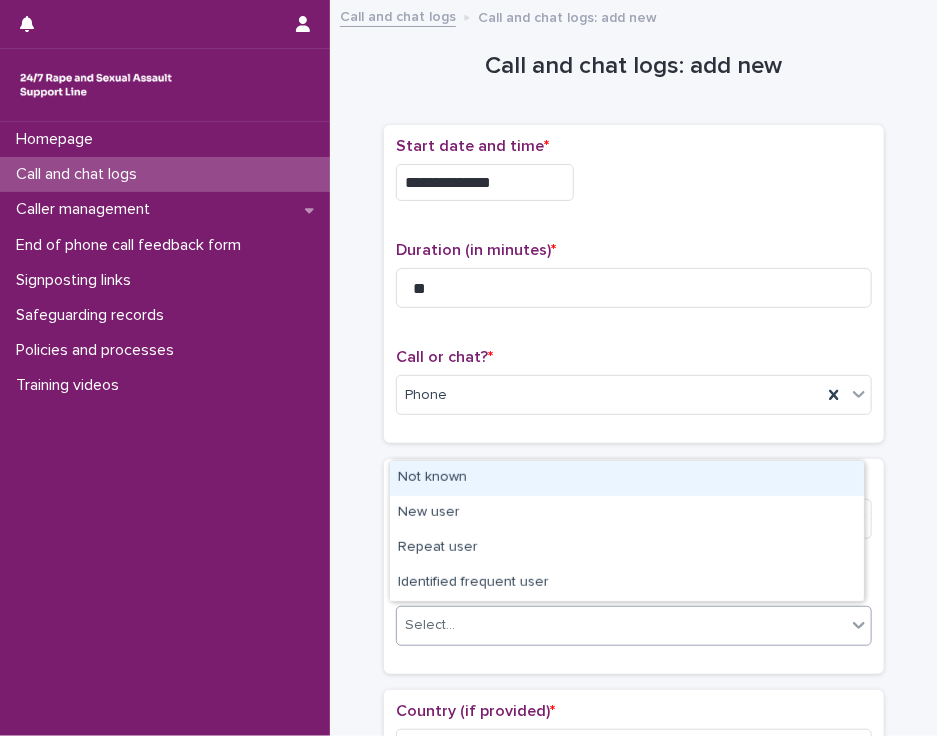 click on "Select..." at bounding box center [621, 625] 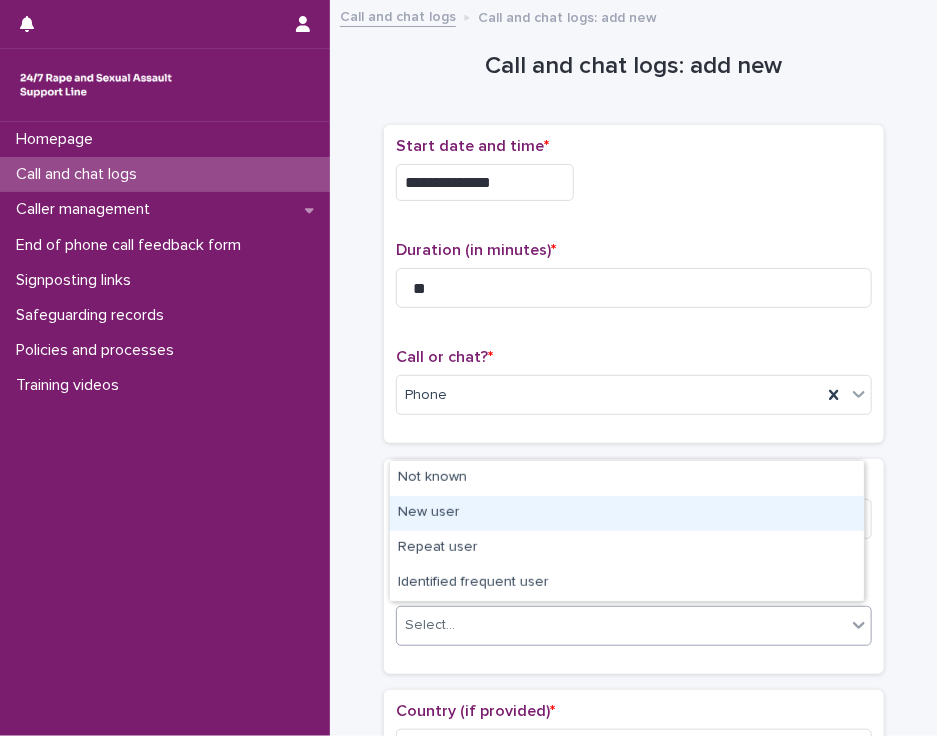 click on "New user" at bounding box center (627, 513) 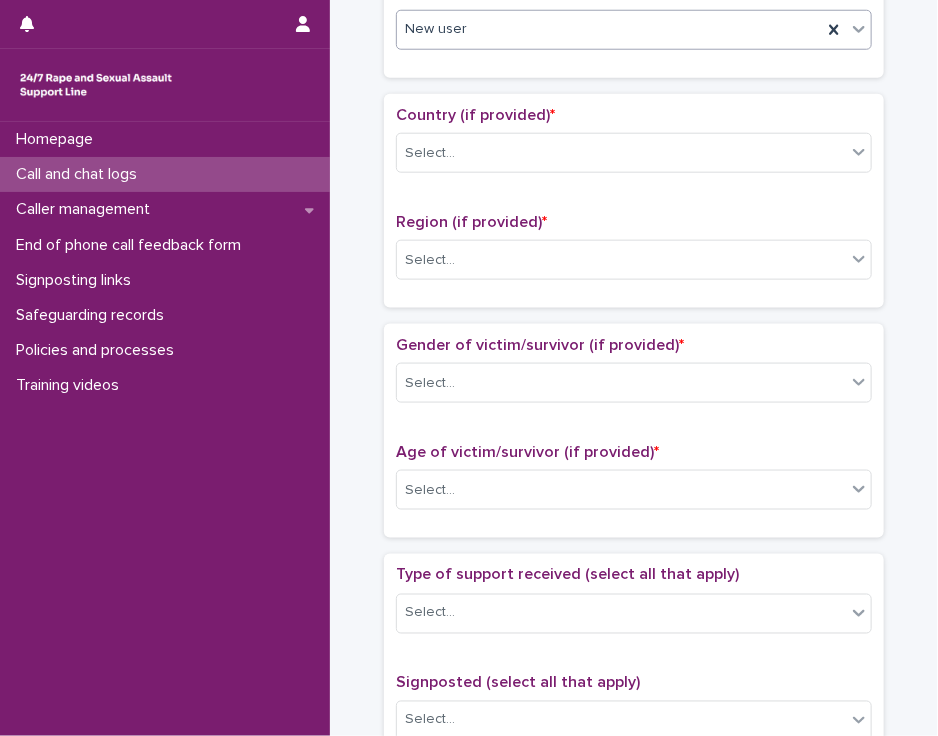 scroll, scrollTop: 632, scrollLeft: 0, axis: vertical 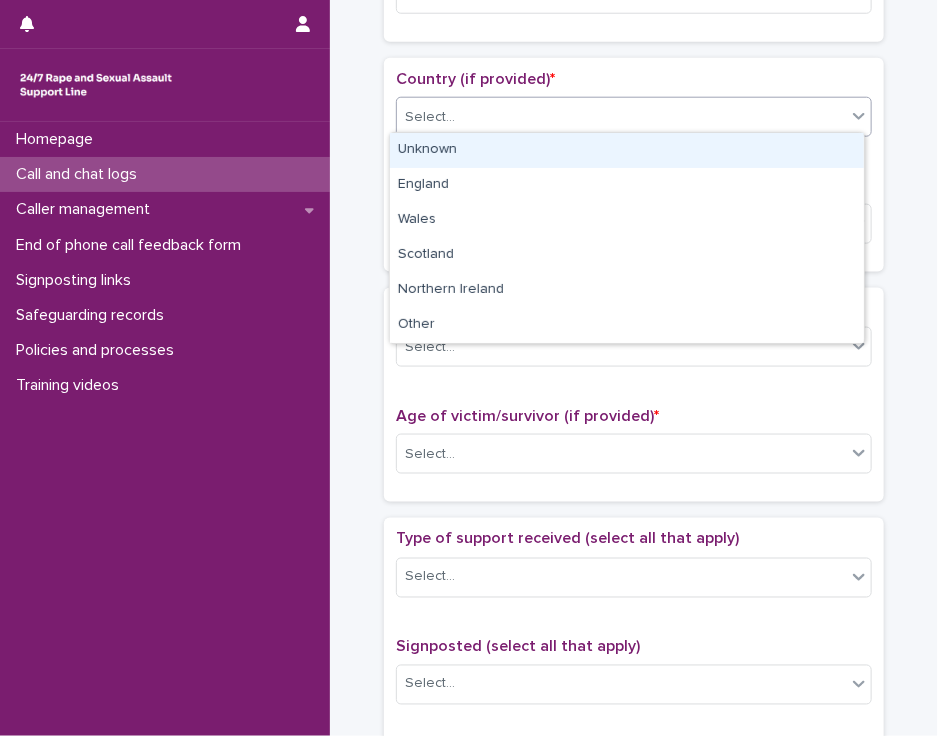 click 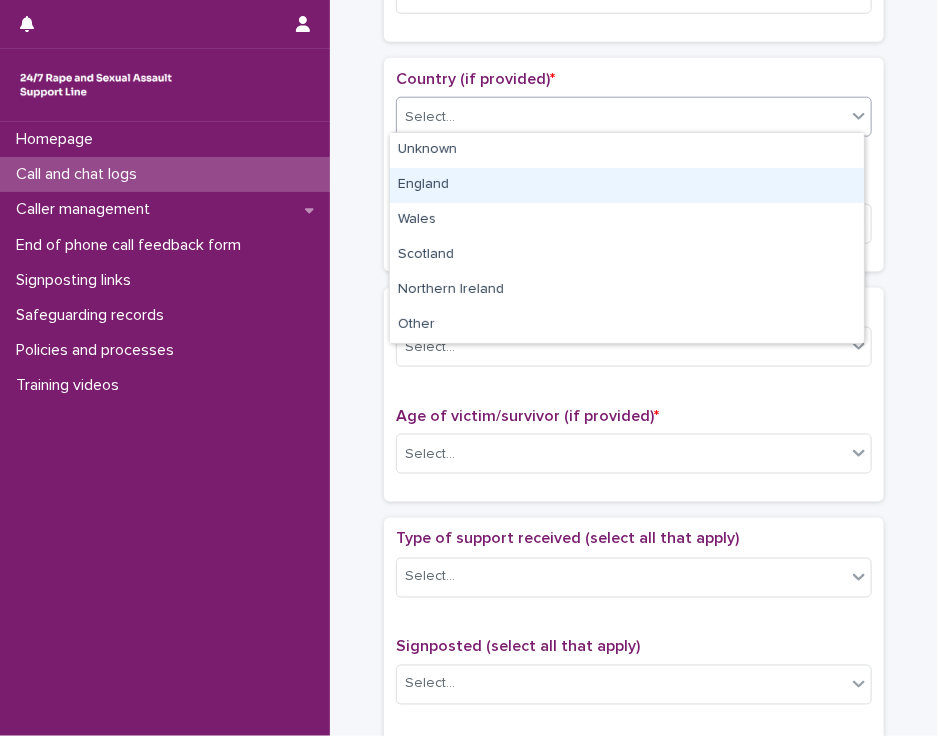 click on "England" at bounding box center [627, 185] 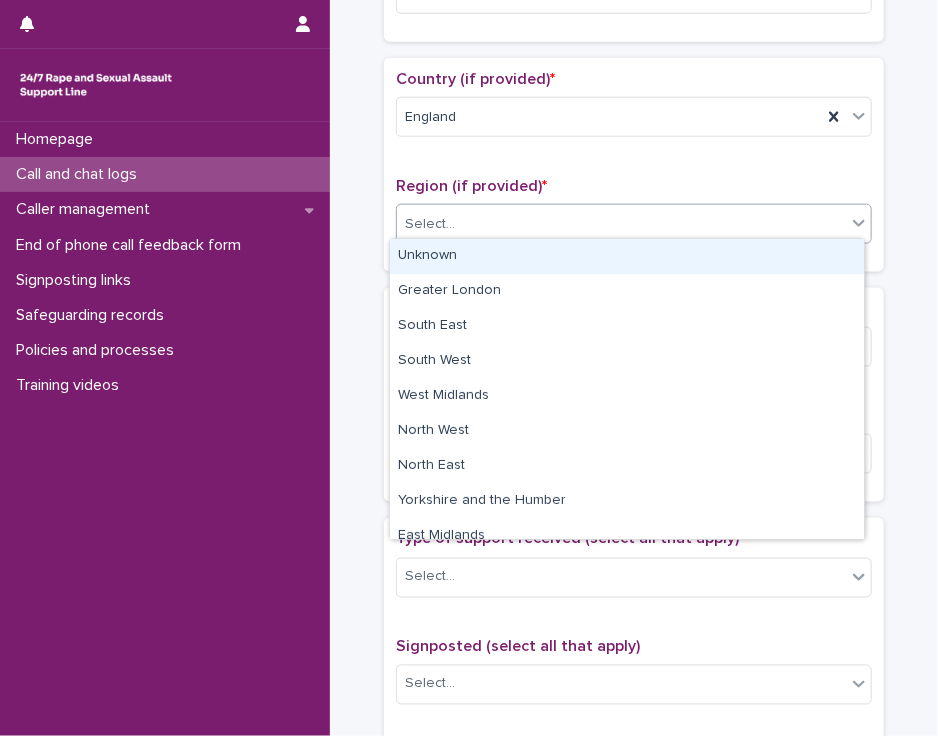 click on "Select..." at bounding box center [621, 224] 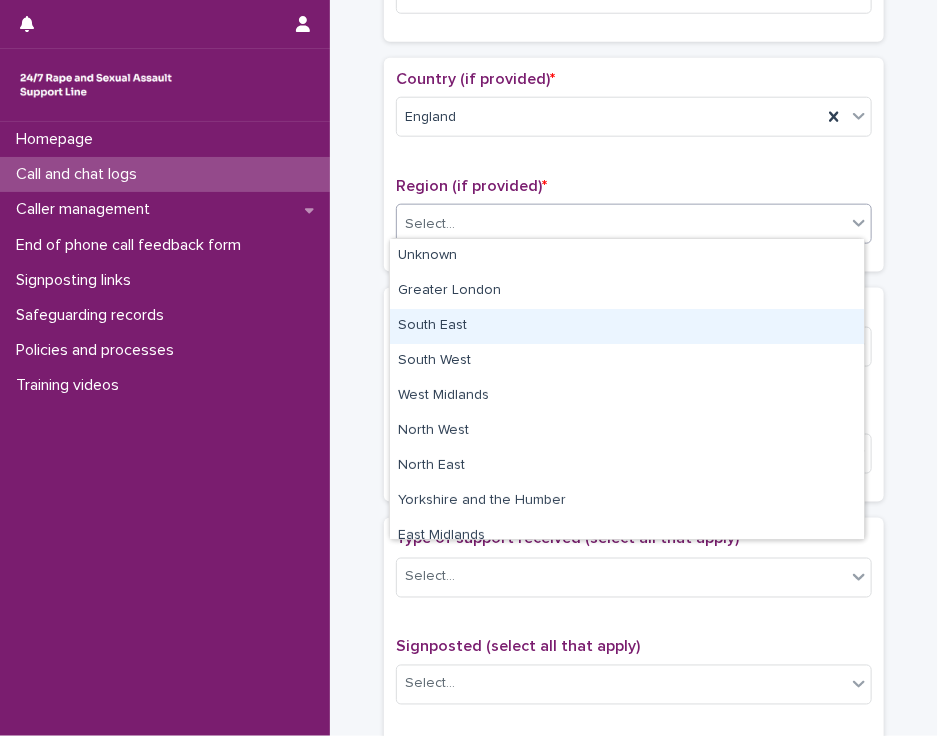 click on "South East" at bounding box center (627, 326) 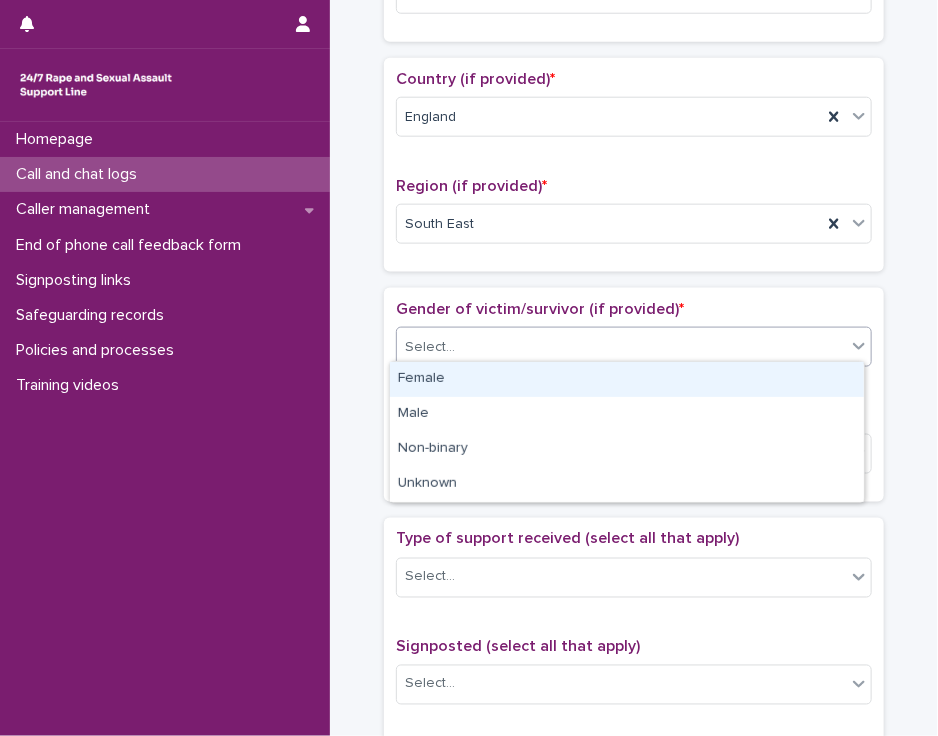 click on "Select..." at bounding box center (621, 347) 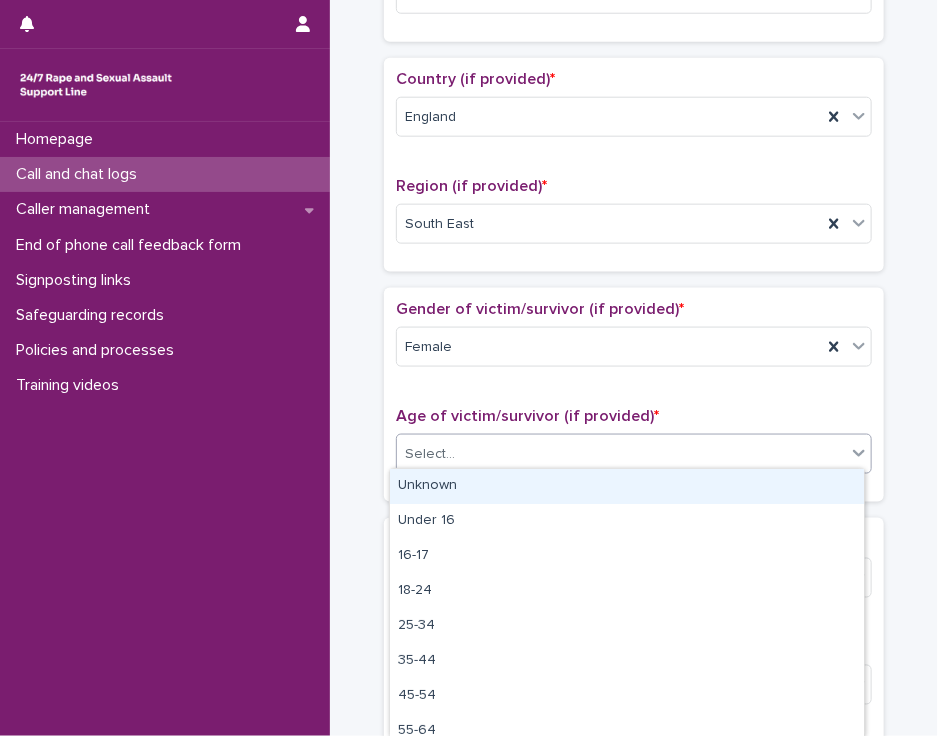 click on "Select..." at bounding box center [621, 454] 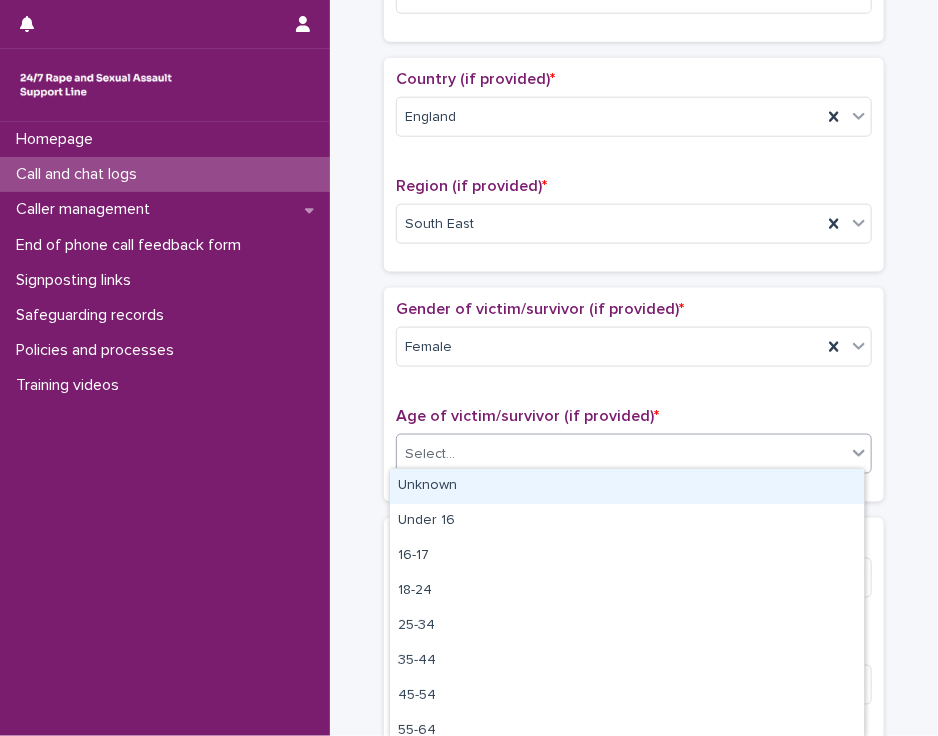 click on "Unknown" at bounding box center (627, 486) 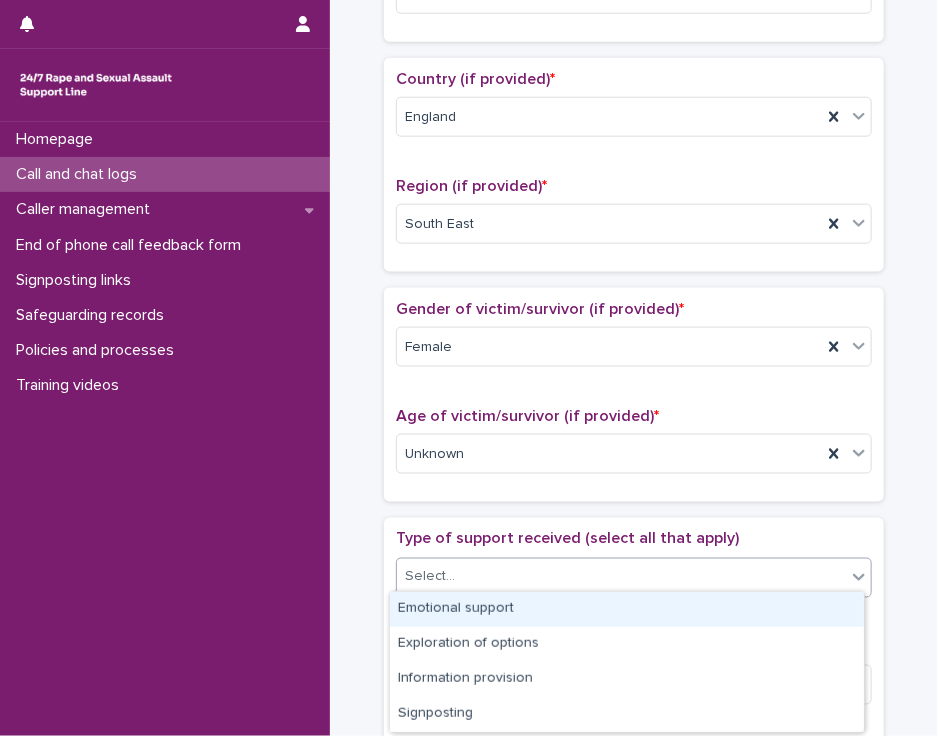 click on "Select..." at bounding box center (621, 577) 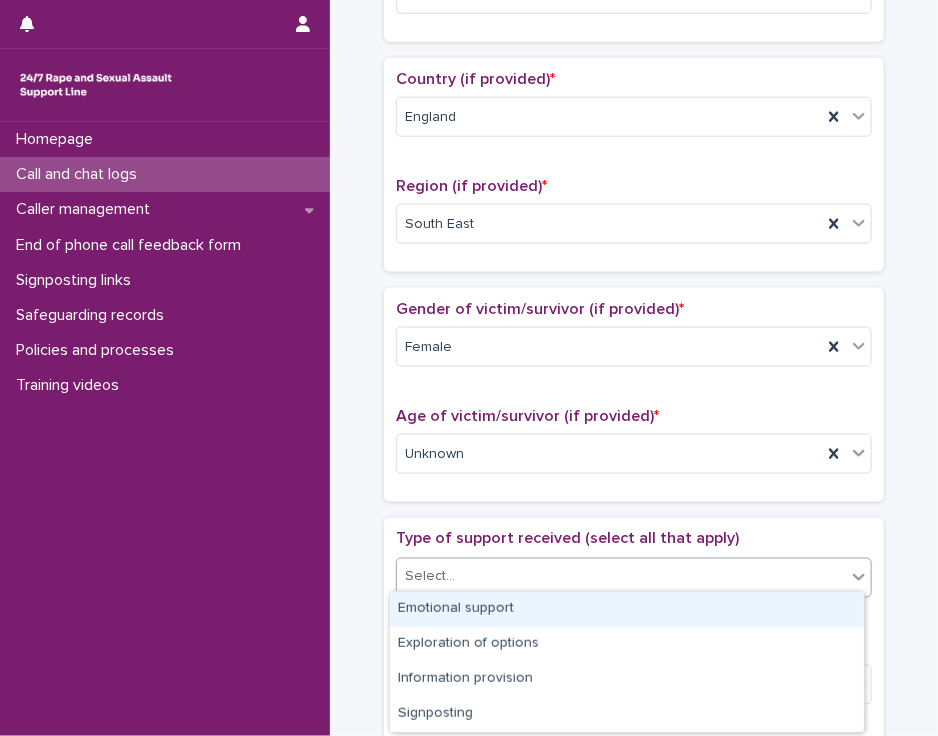 click on "Emotional support" at bounding box center [627, 609] 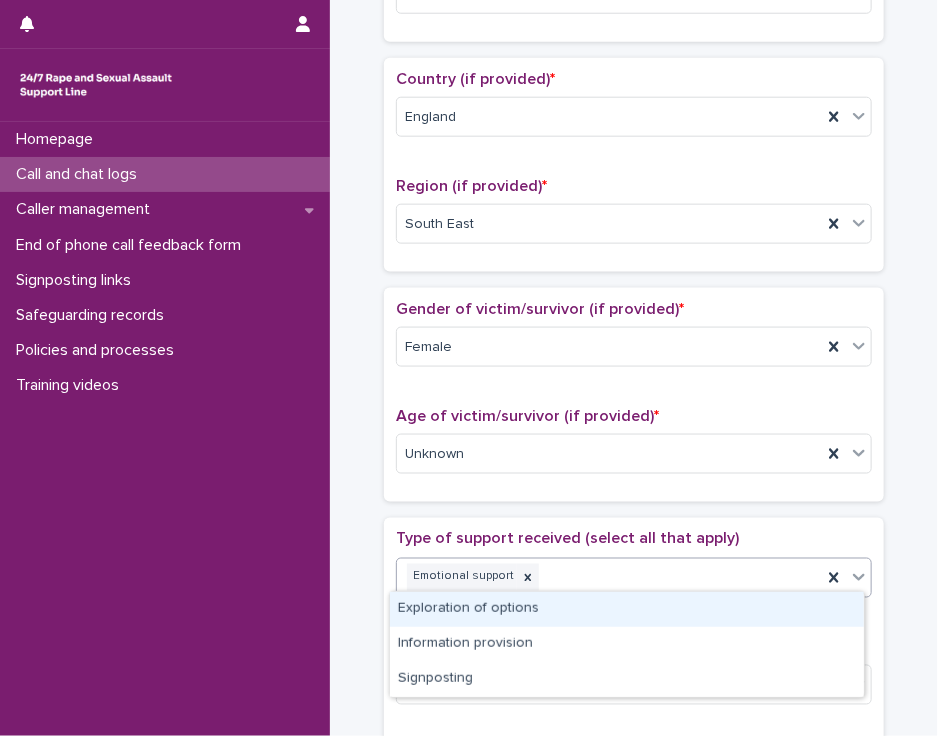 click at bounding box center (859, 577) 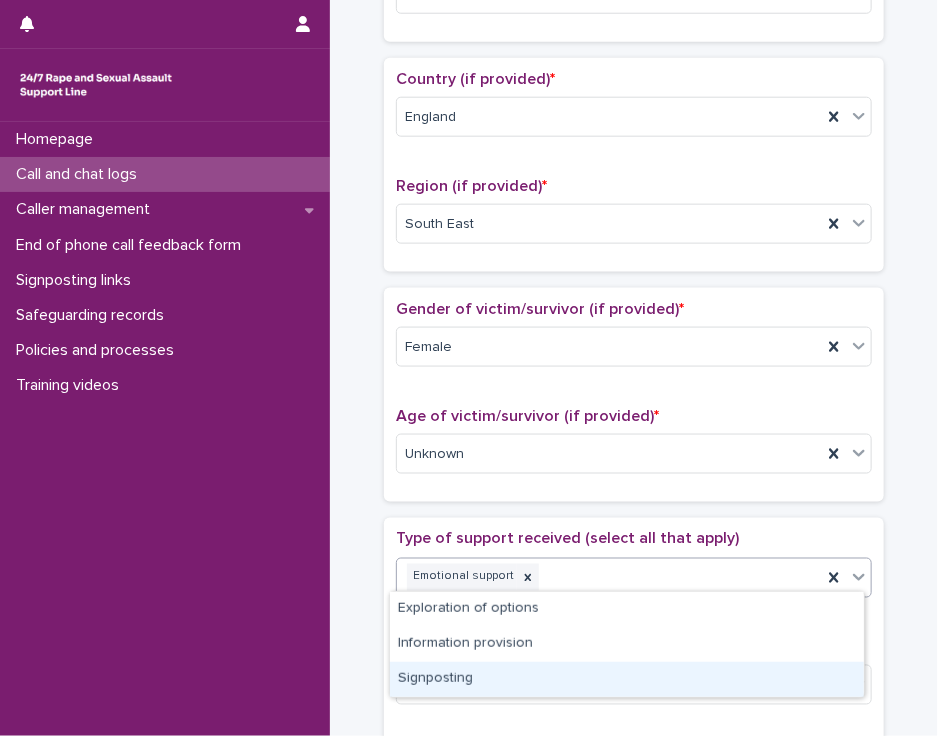 click on "Signposting" at bounding box center (627, 679) 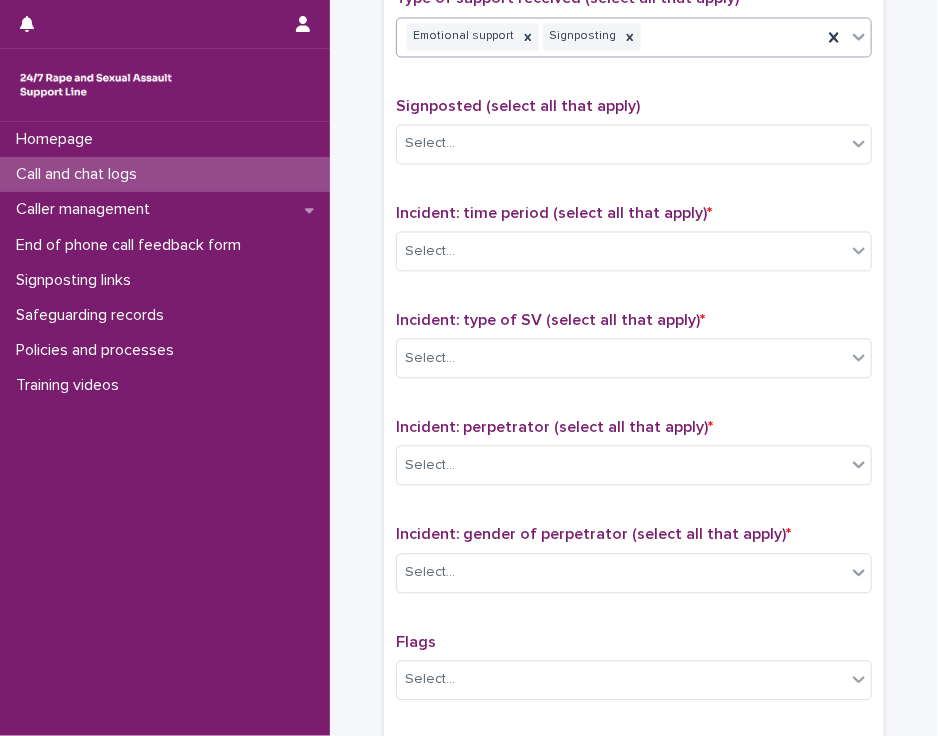 scroll, scrollTop: 1176, scrollLeft: 0, axis: vertical 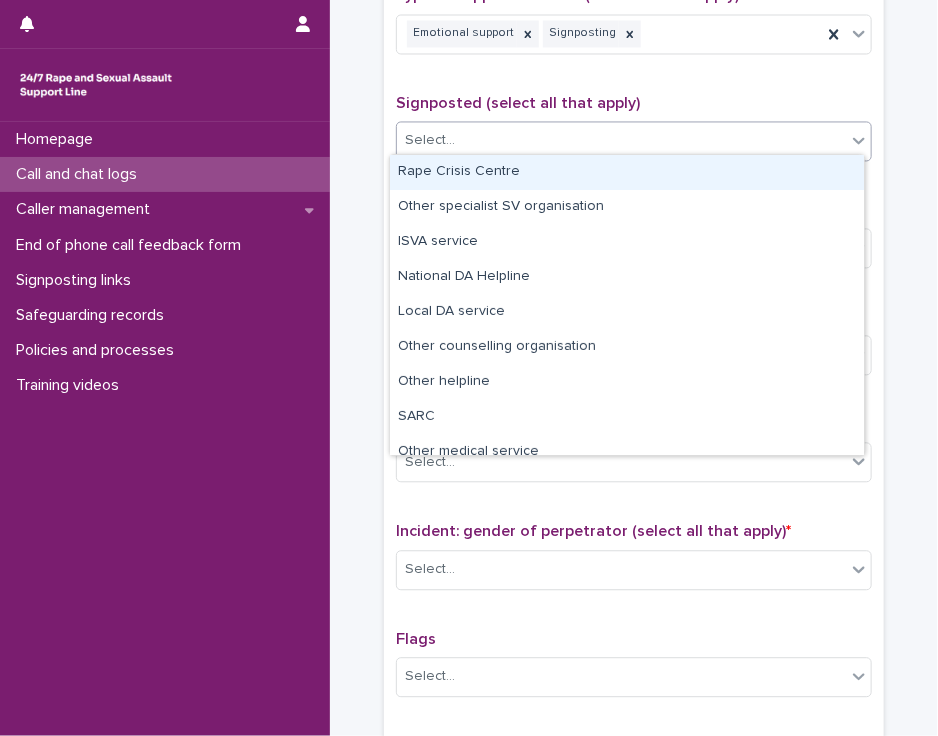 click 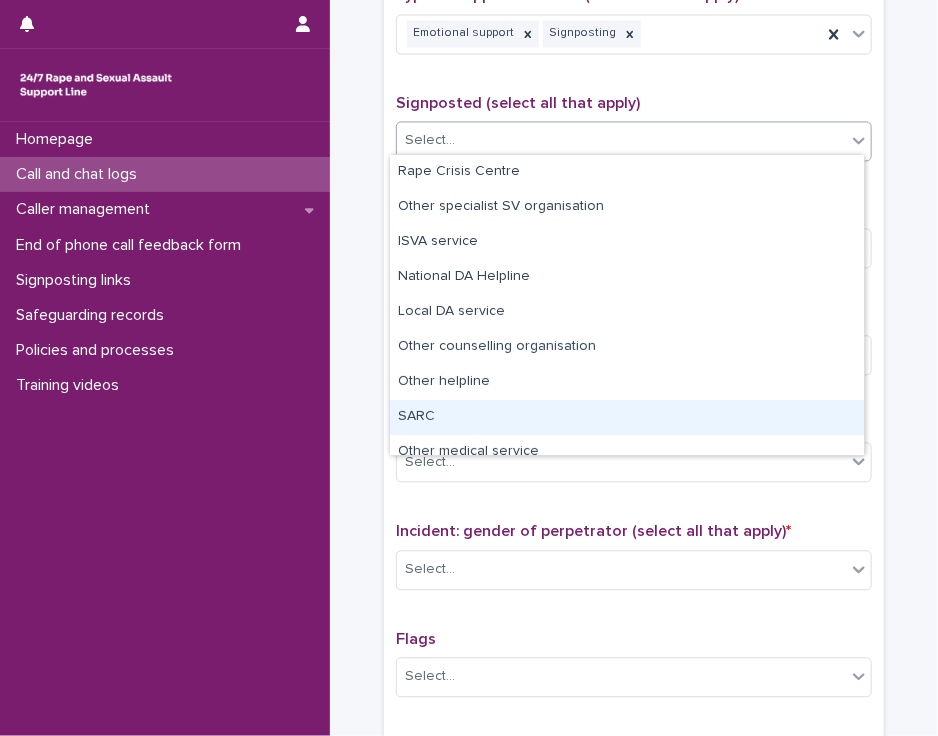 click on "SARC" at bounding box center [627, 417] 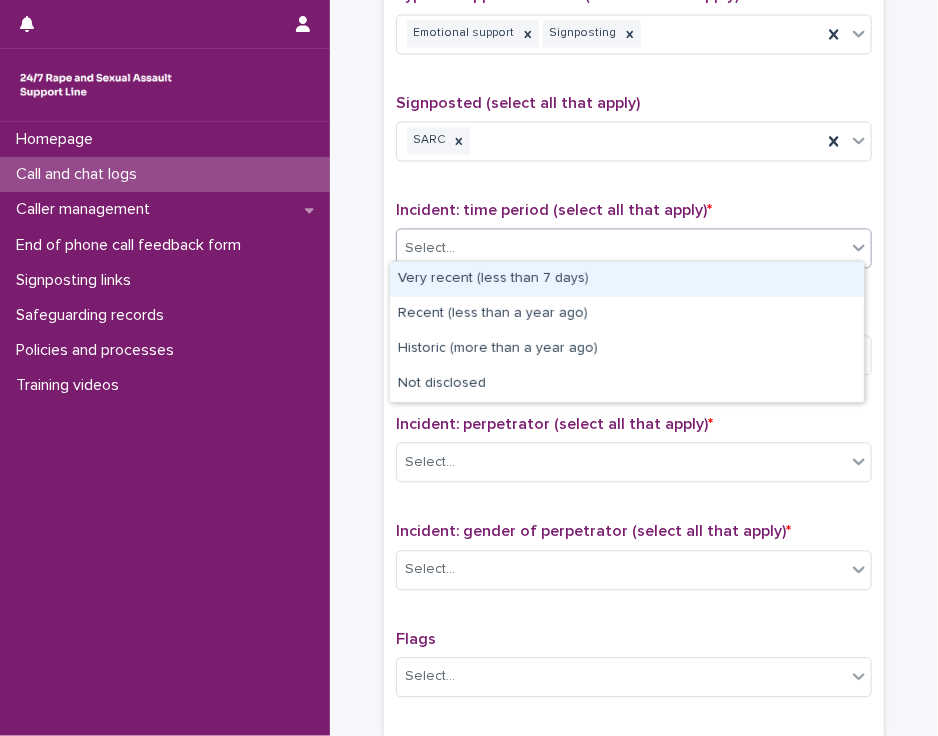 click on "Select..." at bounding box center [621, 248] 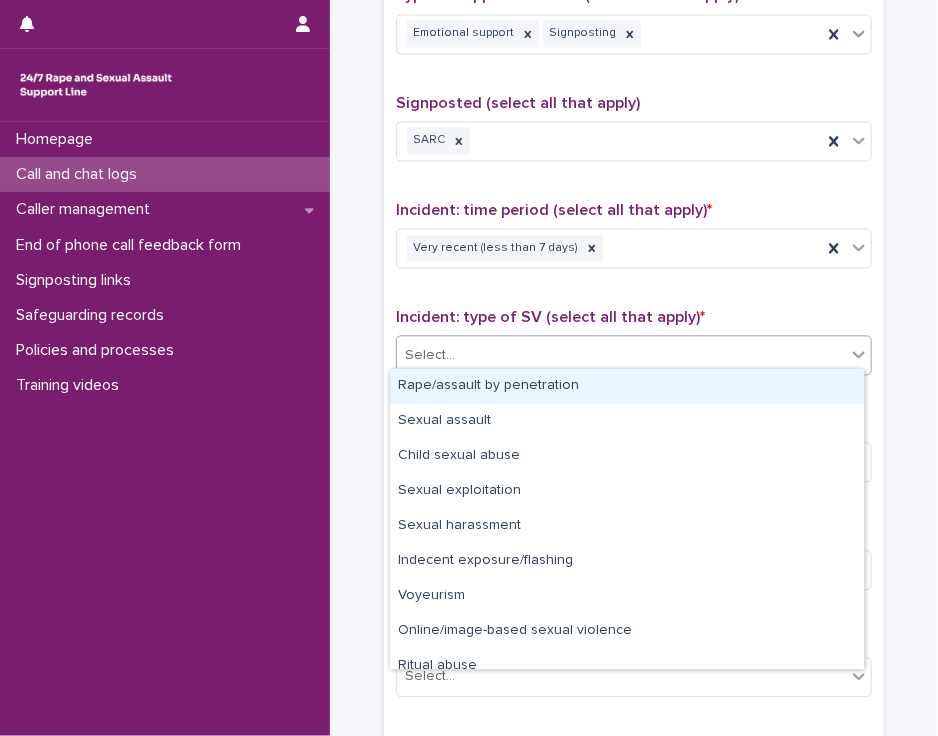 click on "Select..." at bounding box center [634, 355] 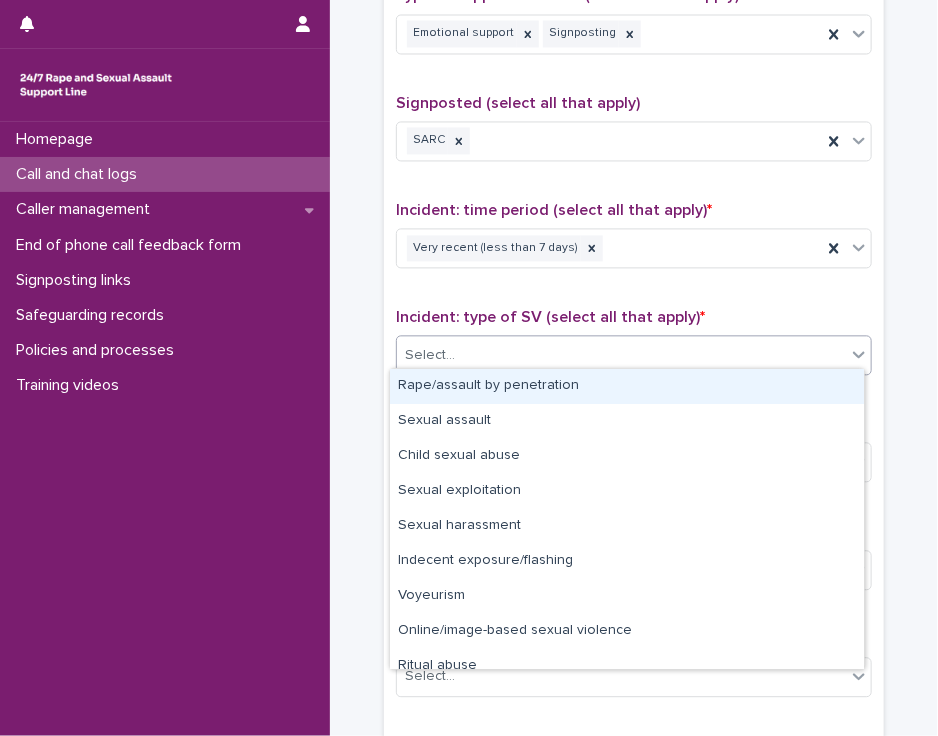click on "Rape/assault by penetration" at bounding box center [627, 386] 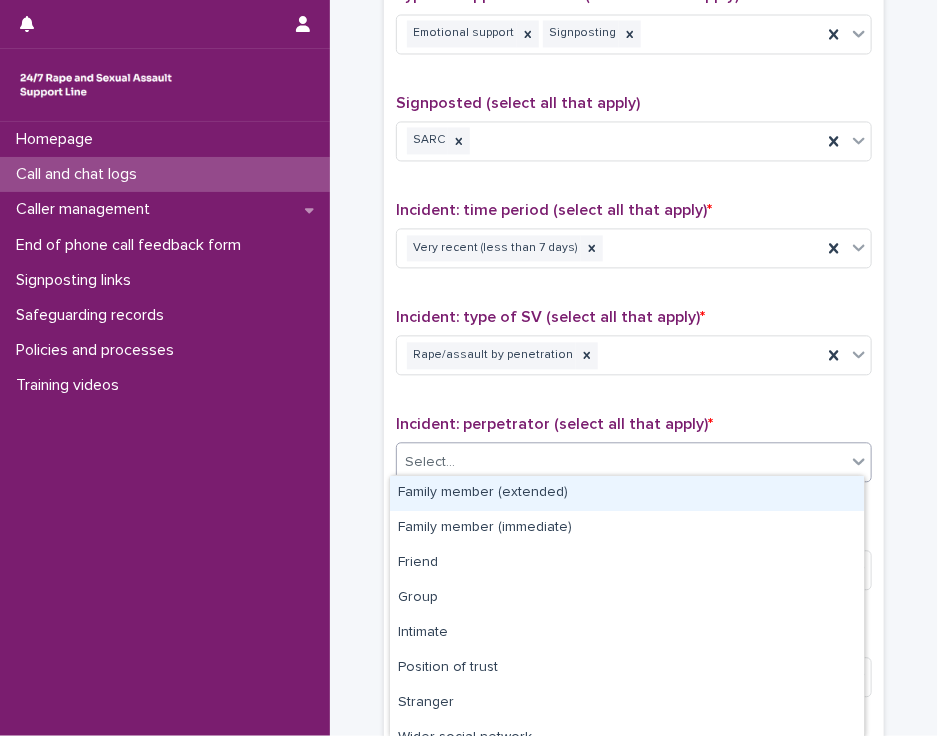 click on "Select..." at bounding box center (621, 462) 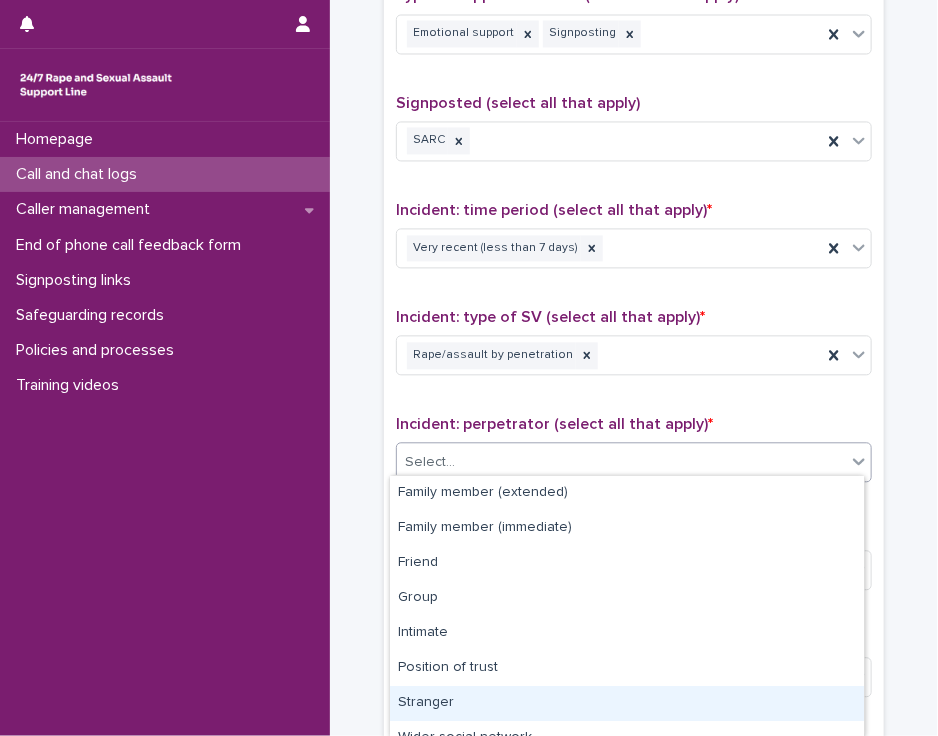 click on "Stranger" at bounding box center [627, 703] 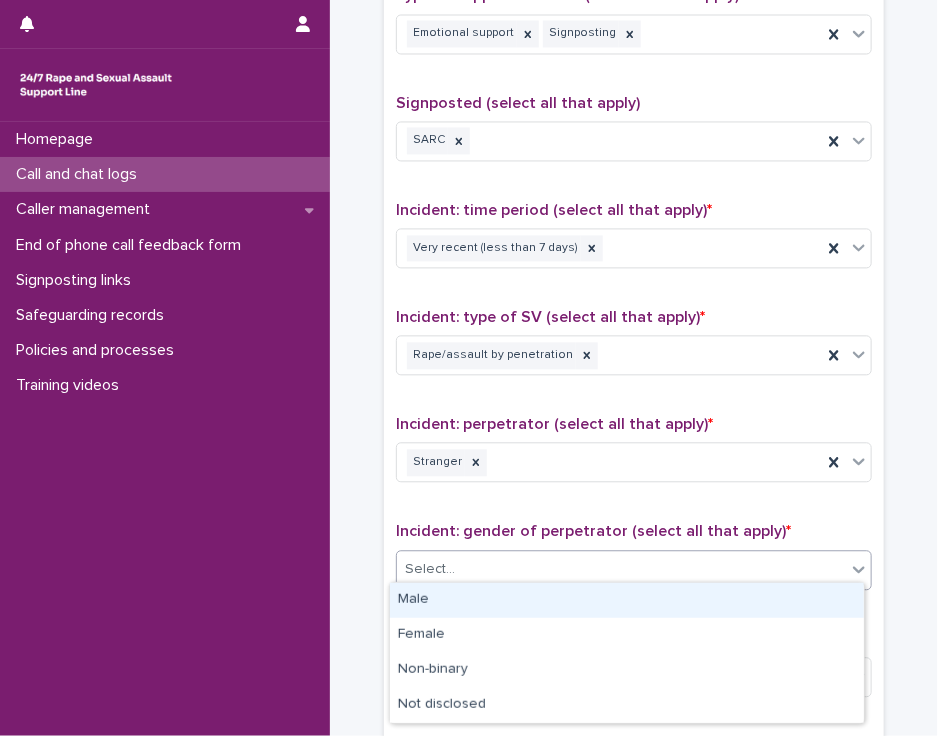 click on "Select..." at bounding box center (621, 569) 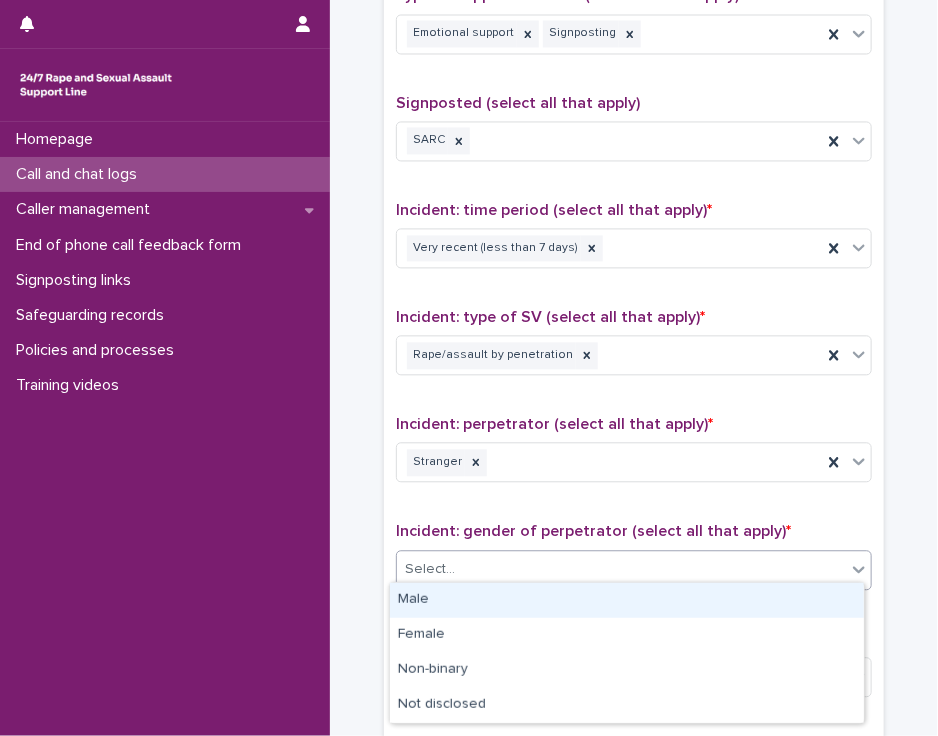 click on "Male" at bounding box center (627, 600) 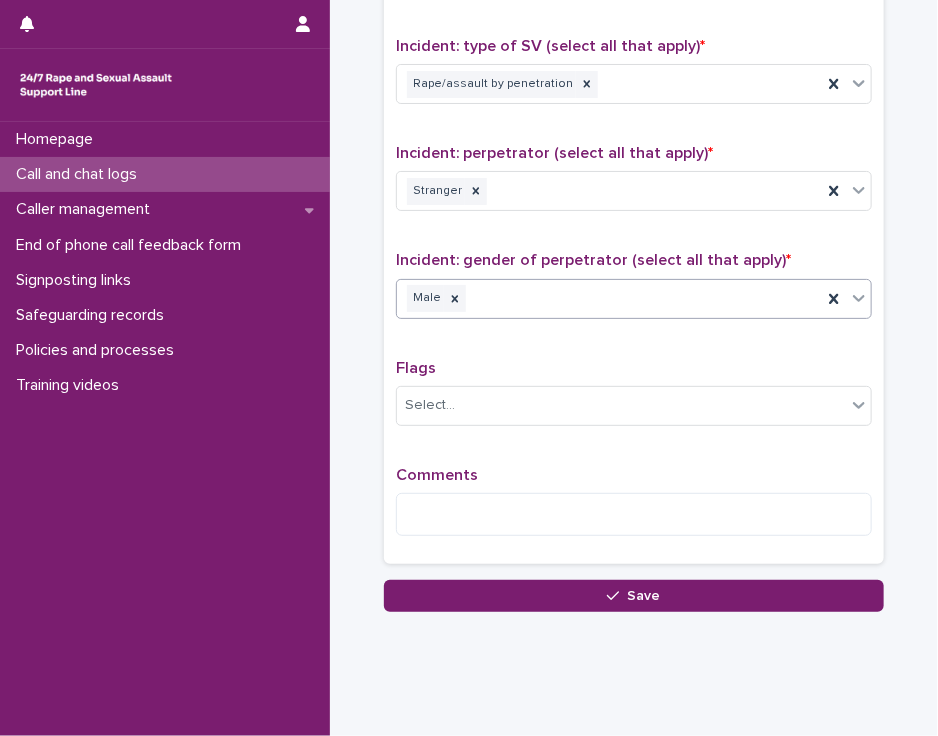 scroll, scrollTop: 1471, scrollLeft: 0, axis: vertical 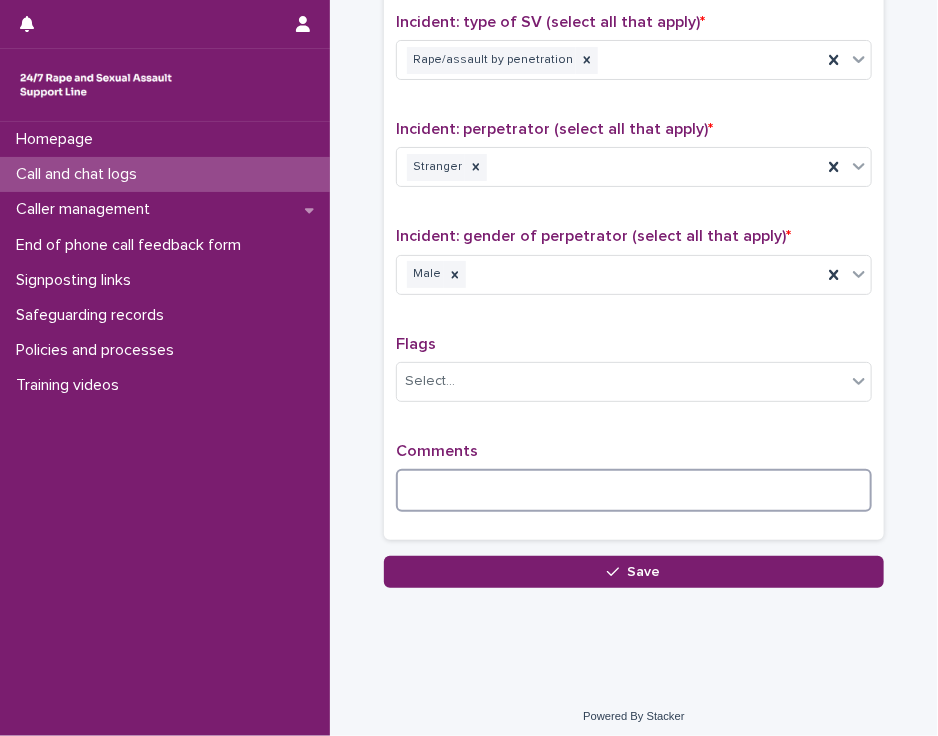 click at bounding box center [634, 490] 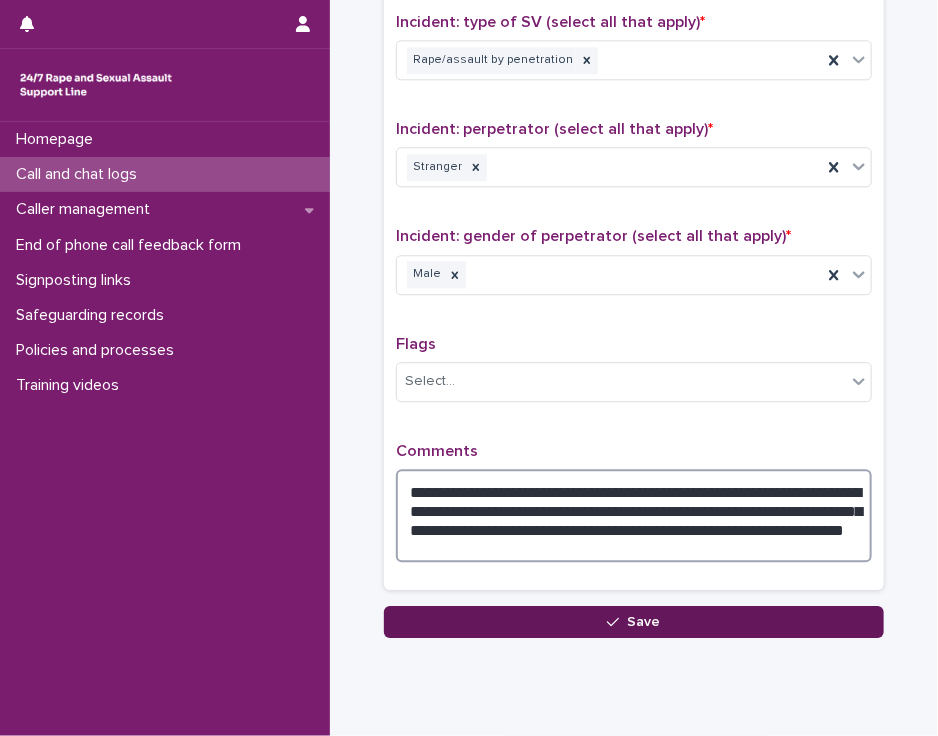 type on "**********" 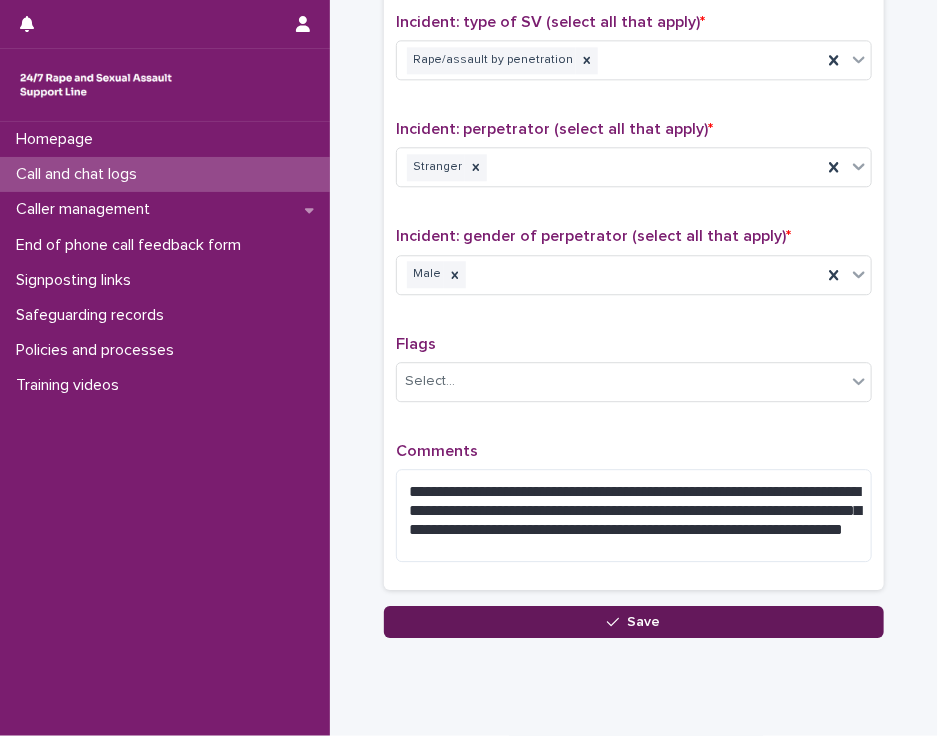 click on "Save" at bounding box center [634, 622] 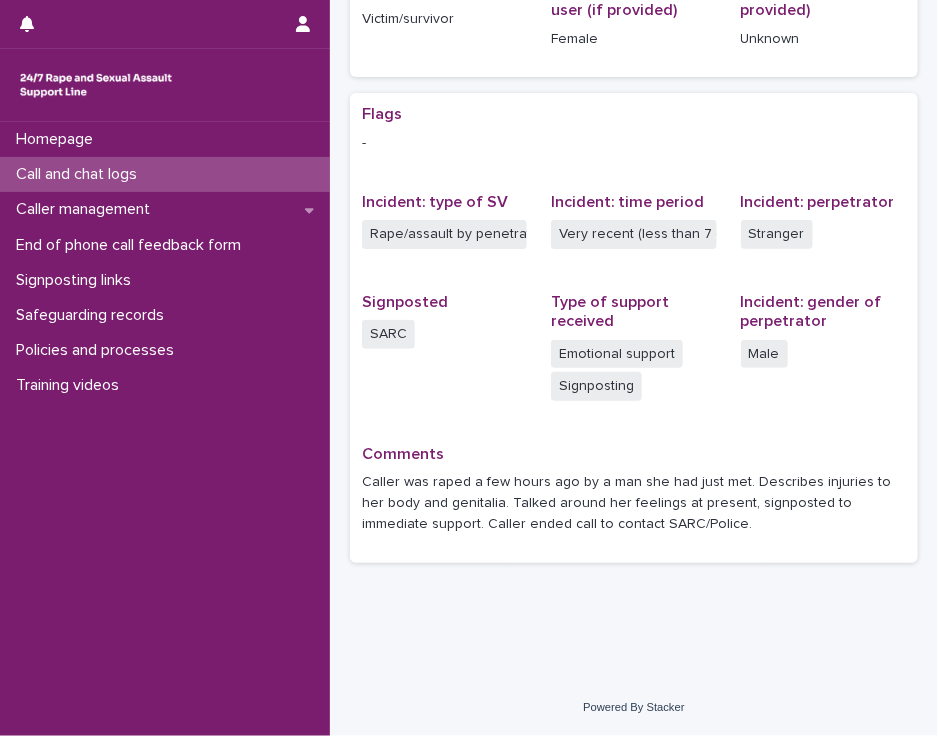 scroll, scrollTop: 0, scrollLeft: 0, axis: both 